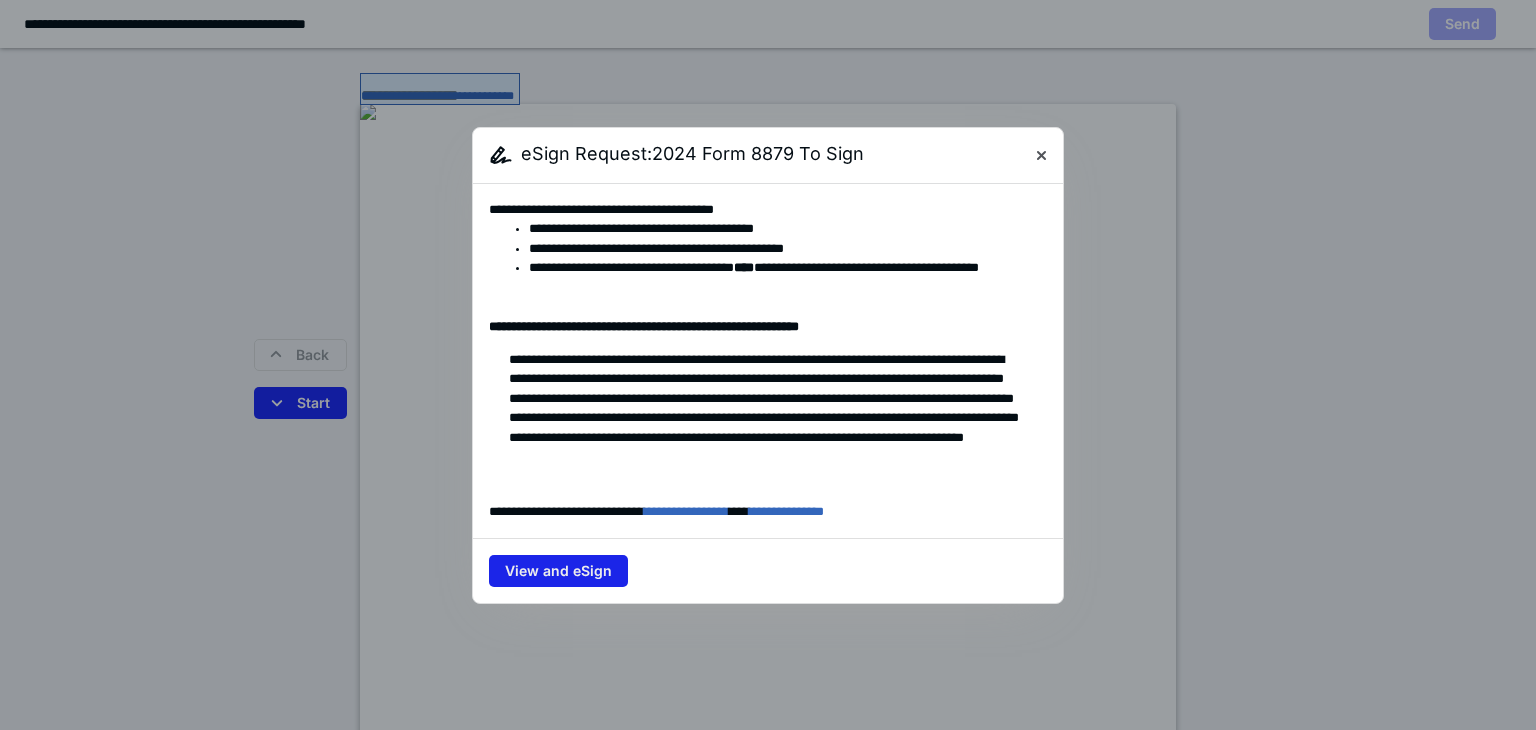 scroll, scrollTop: 0, scrollLeft: 0, axis: both 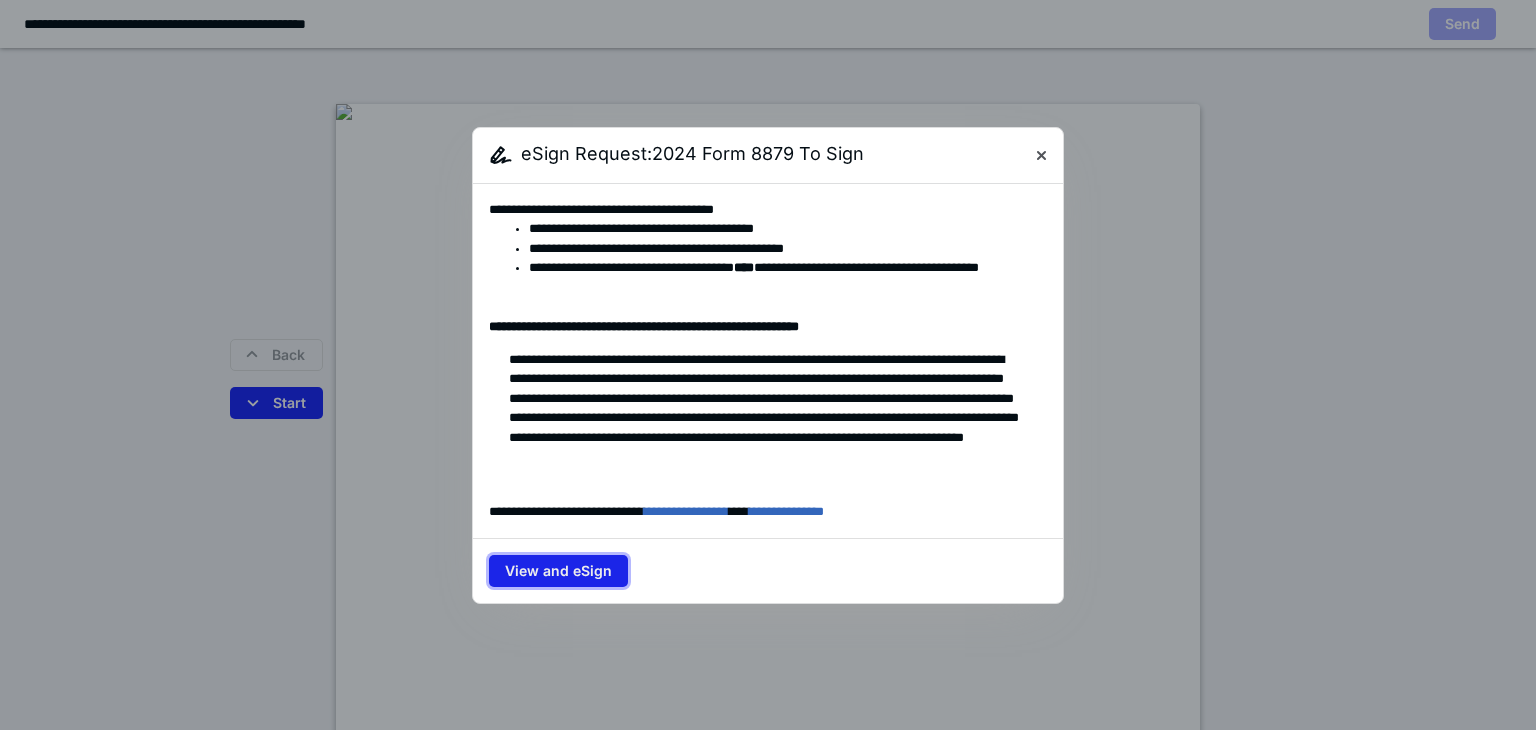 click on "View and eSign" at bounding box center (558, 571) 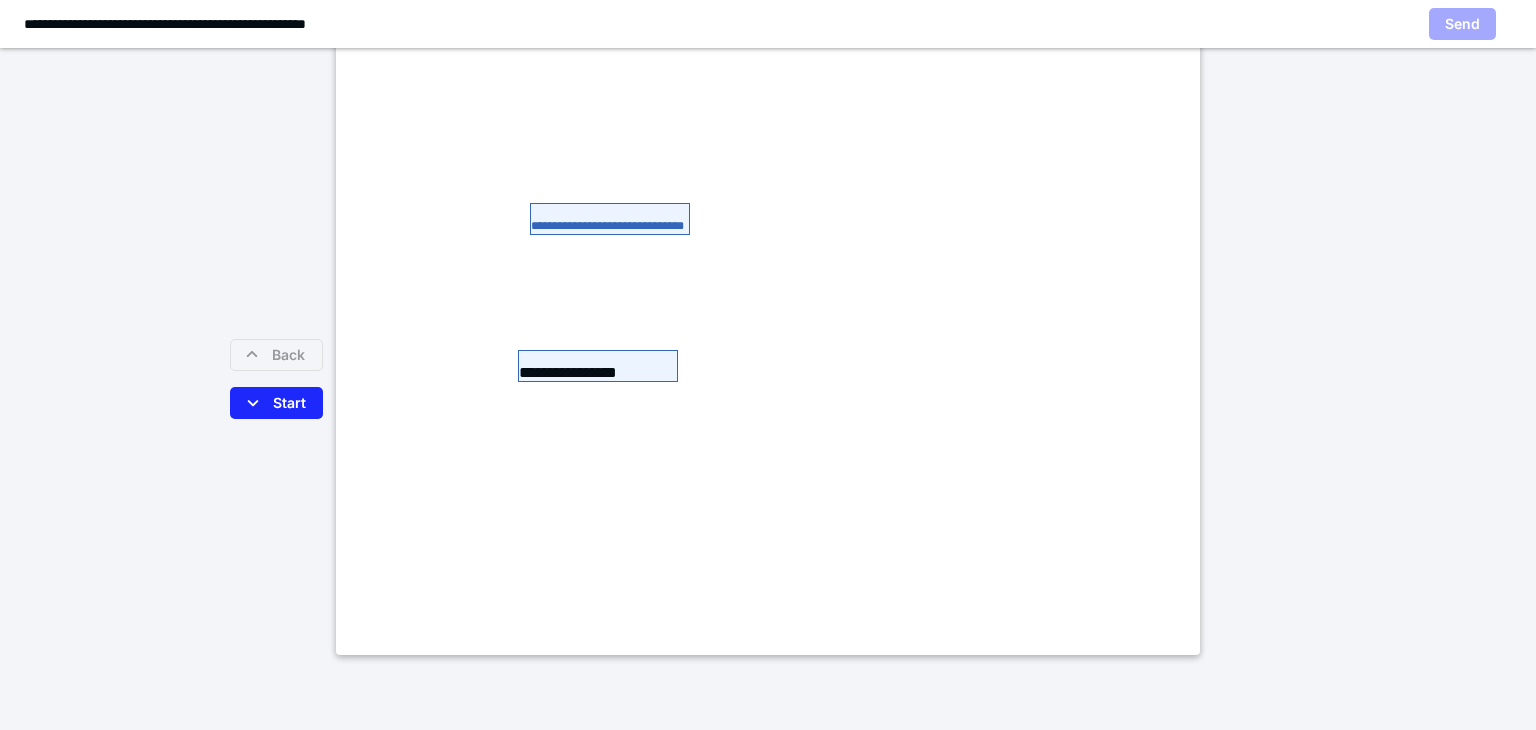 scroll, scrollTop: 554, scrollLeft: 0, axis: vertical 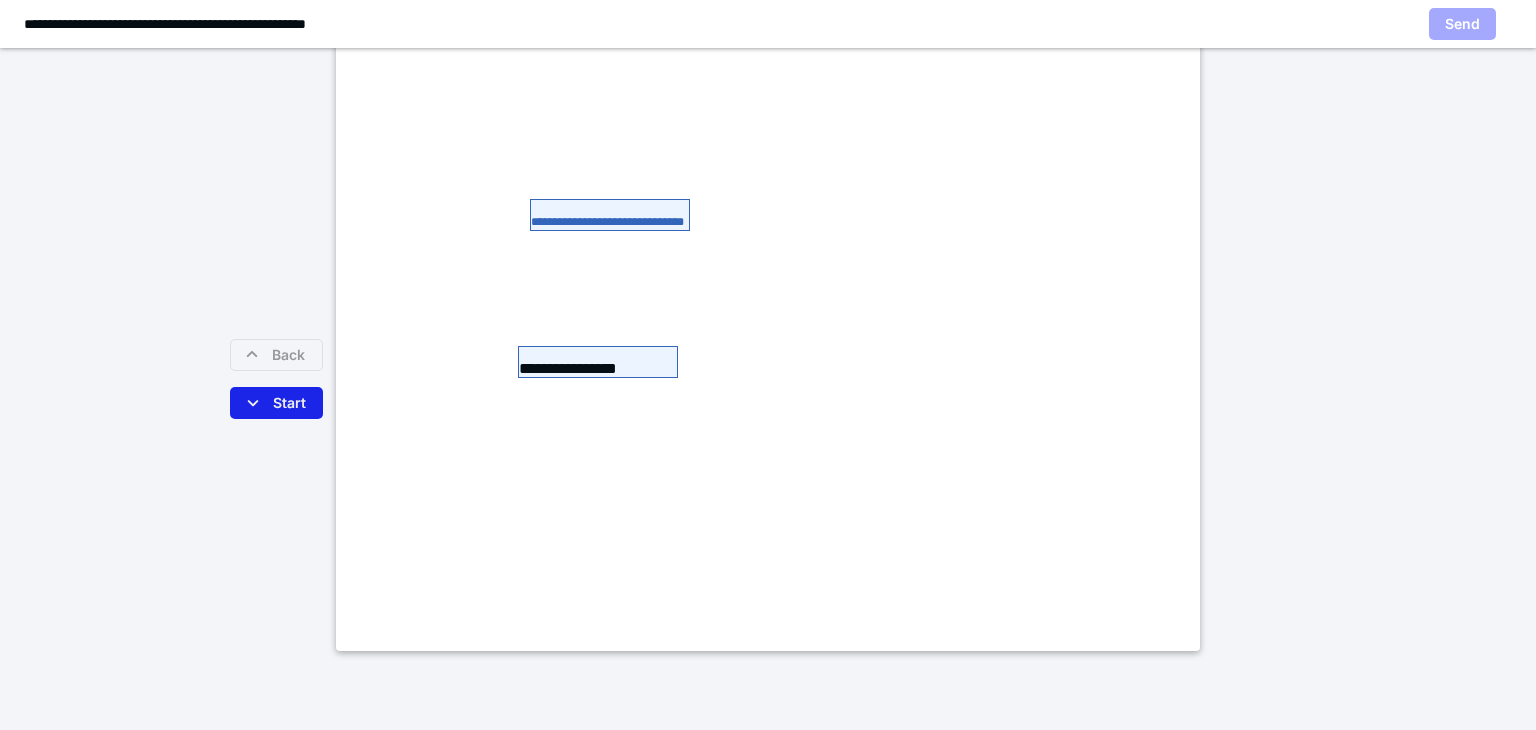 click on "Start" at bounding box center [276, 403] 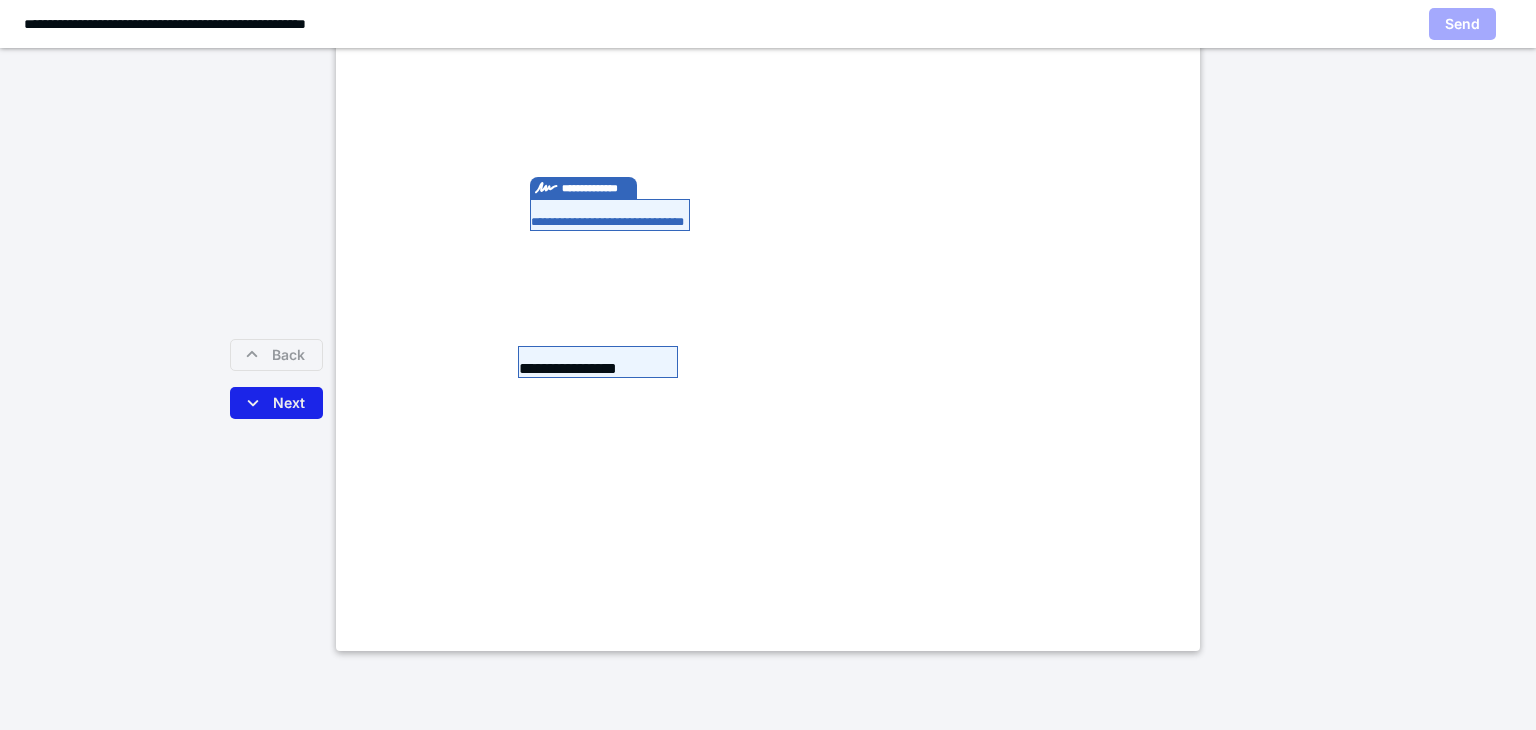 scroll, scrollTop: 396, scrollLeft: 0, axis: vertical 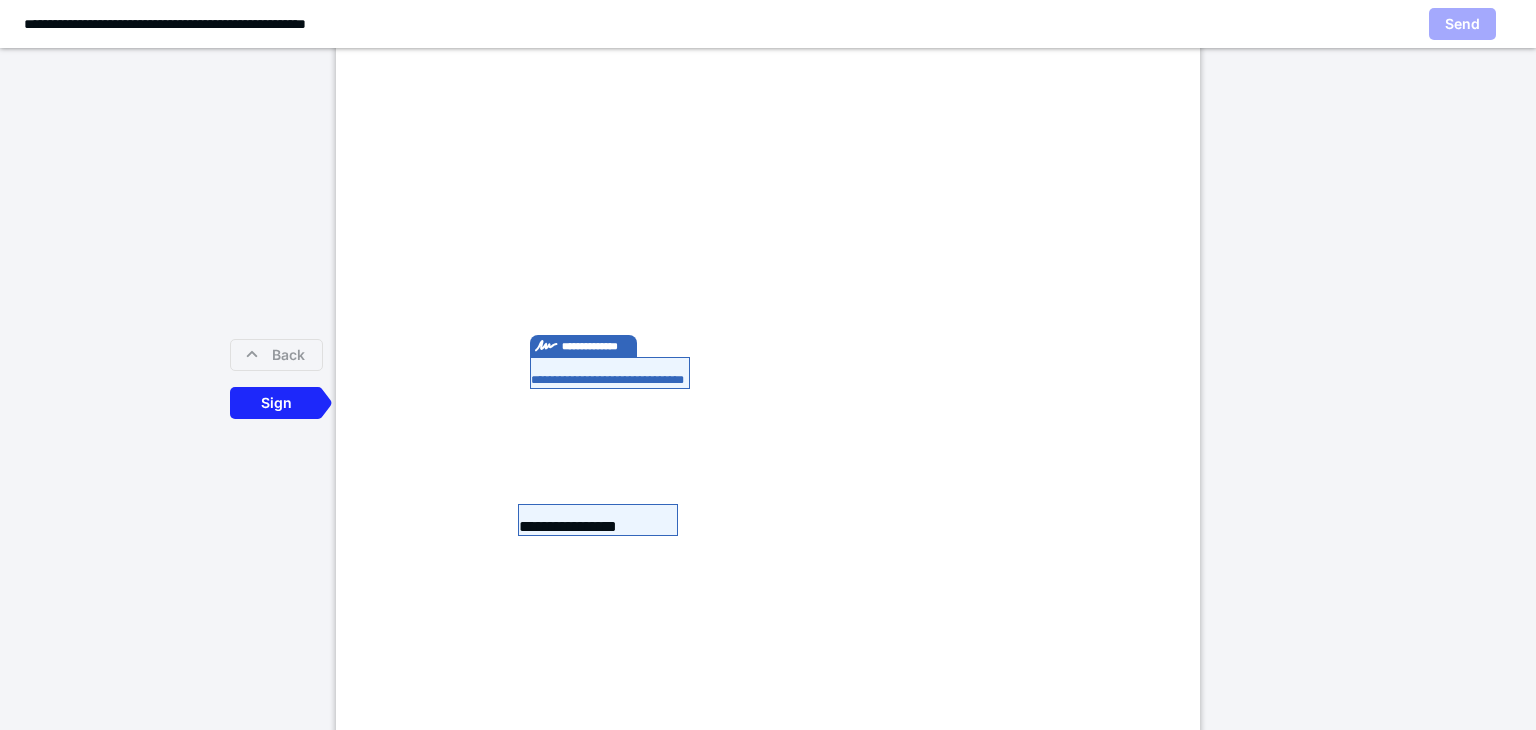 click on "**********" at bounding box center [610, 373] 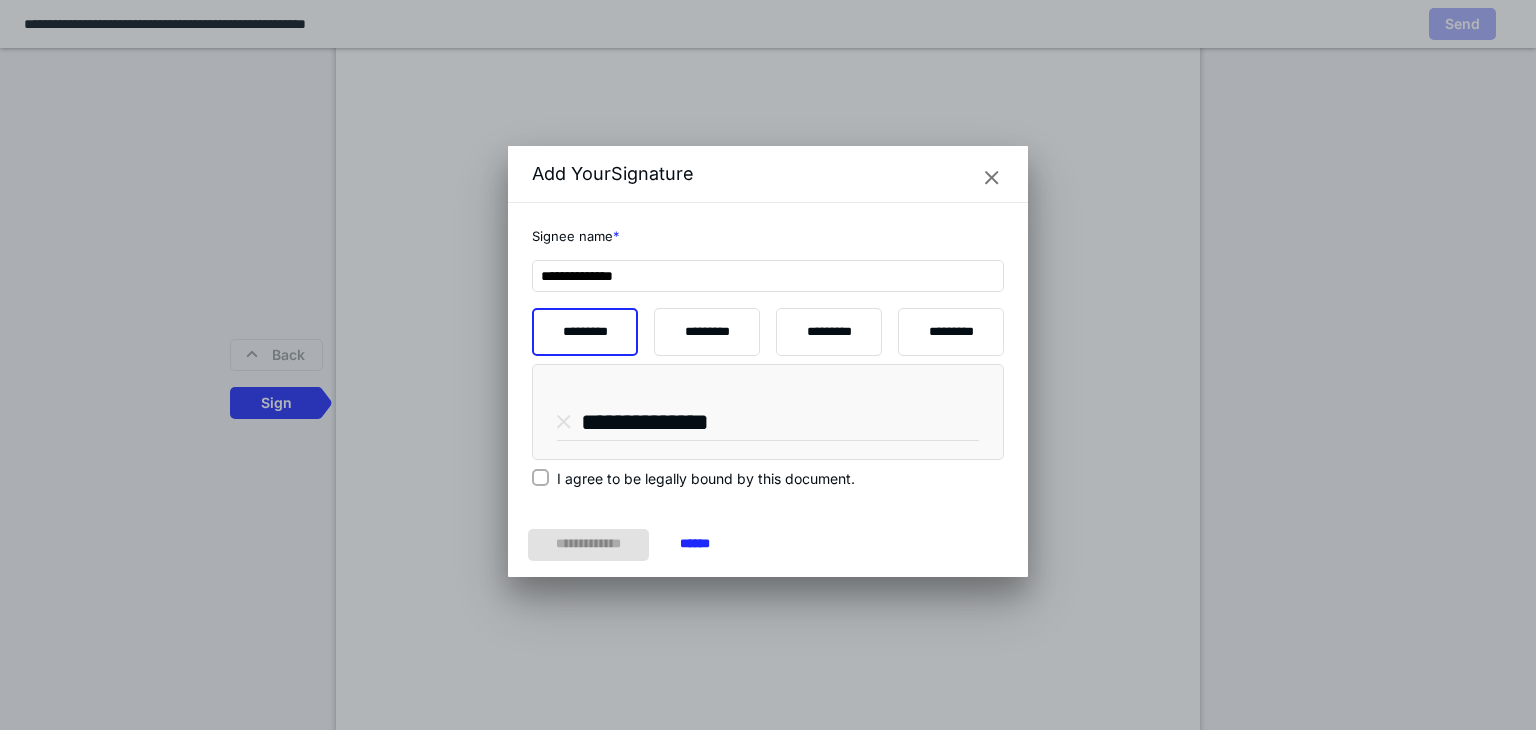 click on "I agree to be legally bound by this document." at bounding box center (540, 478) 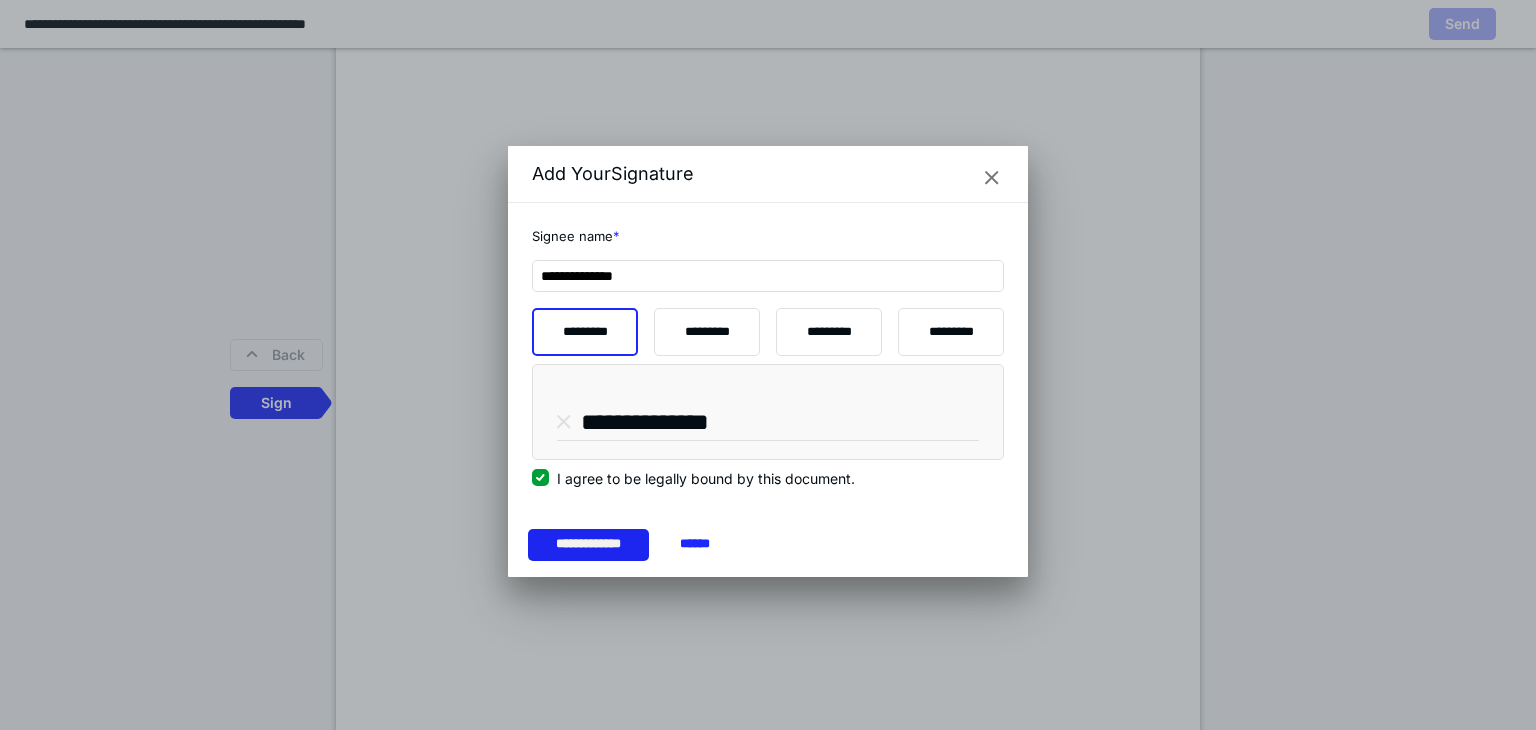 click on "**********" at bounding box center (588, 545) 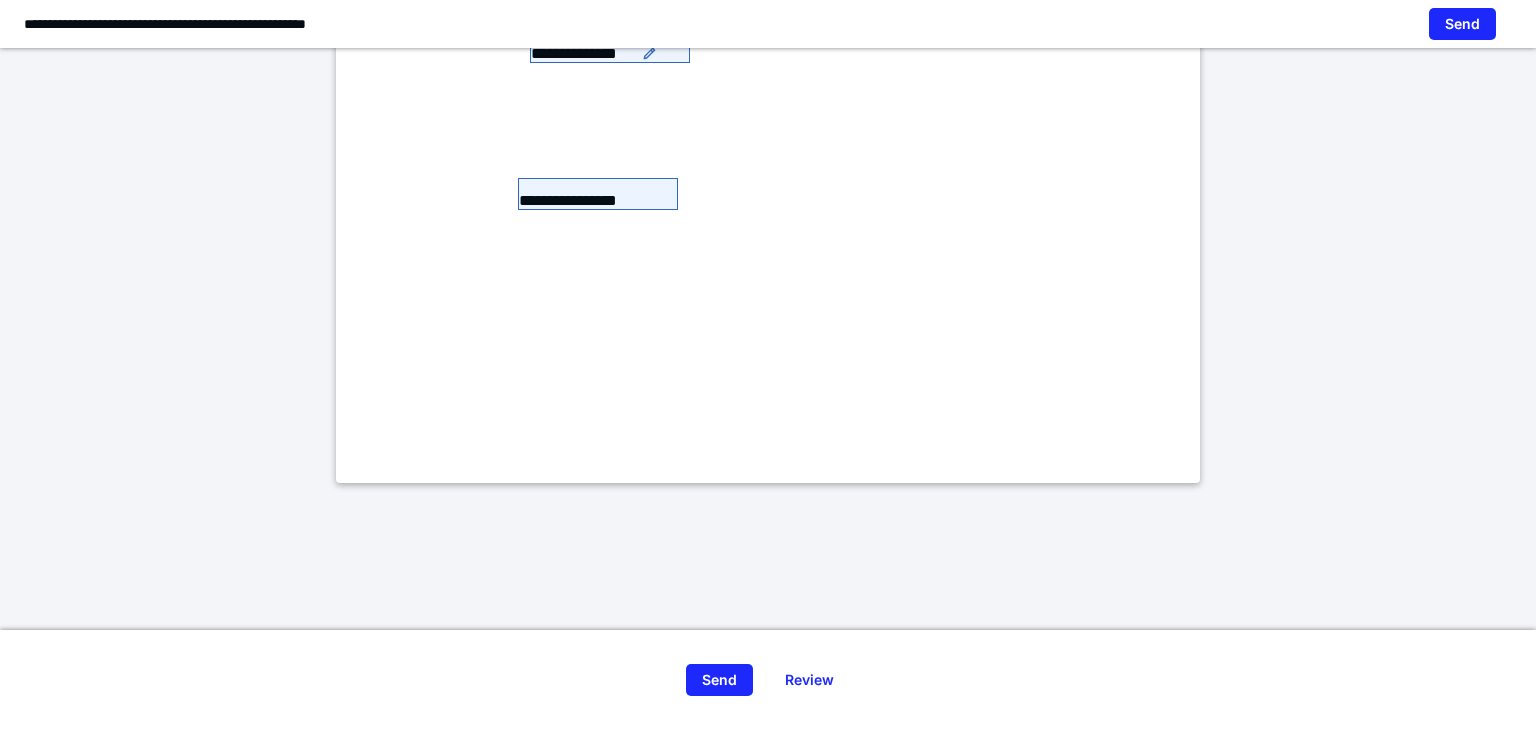 scroll, scrollTop: 731, scrollLeft: 0, axis: vertical 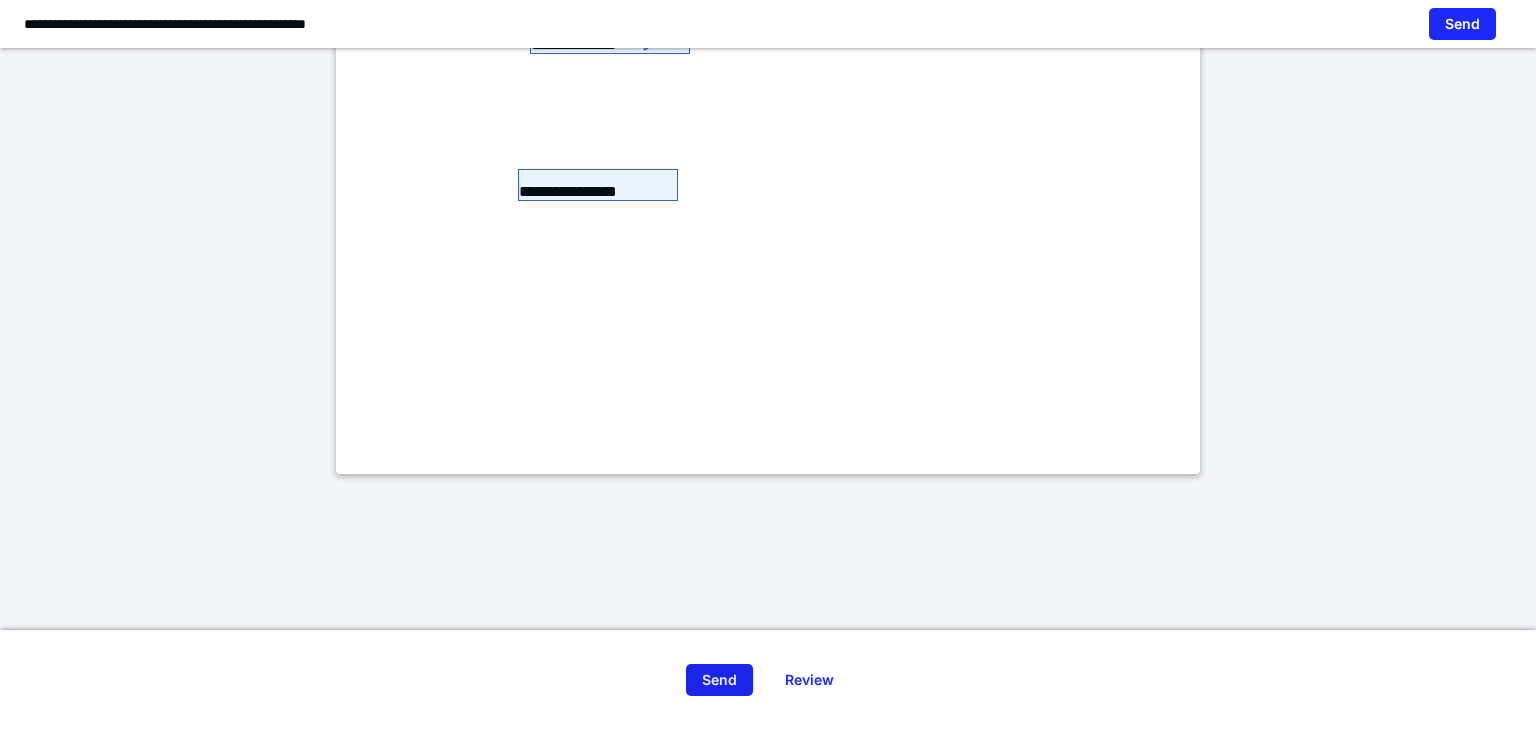 click on "Send" at bounding box center (719, 680) 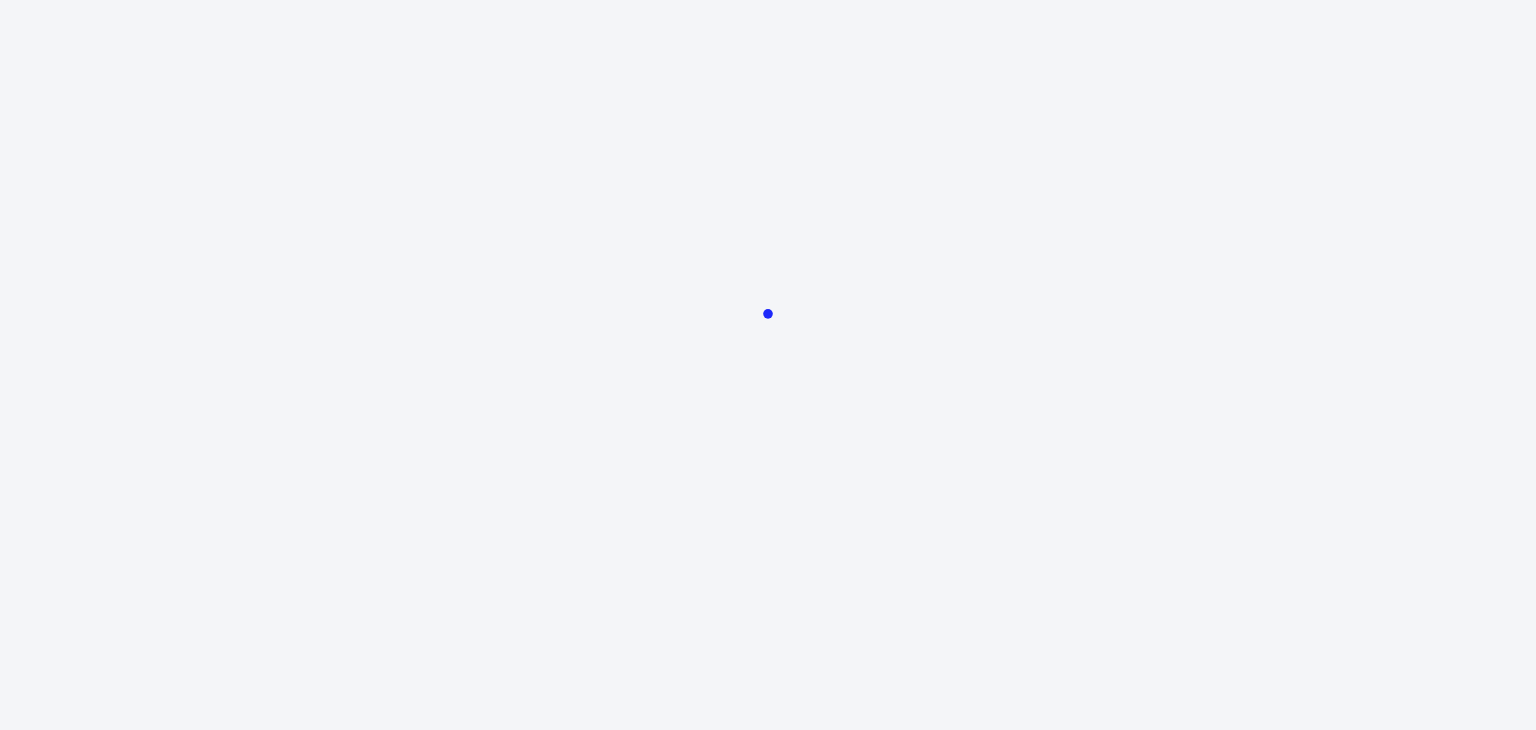 scroll, scrollTop: 0, scrollLeft: 0, axis: both 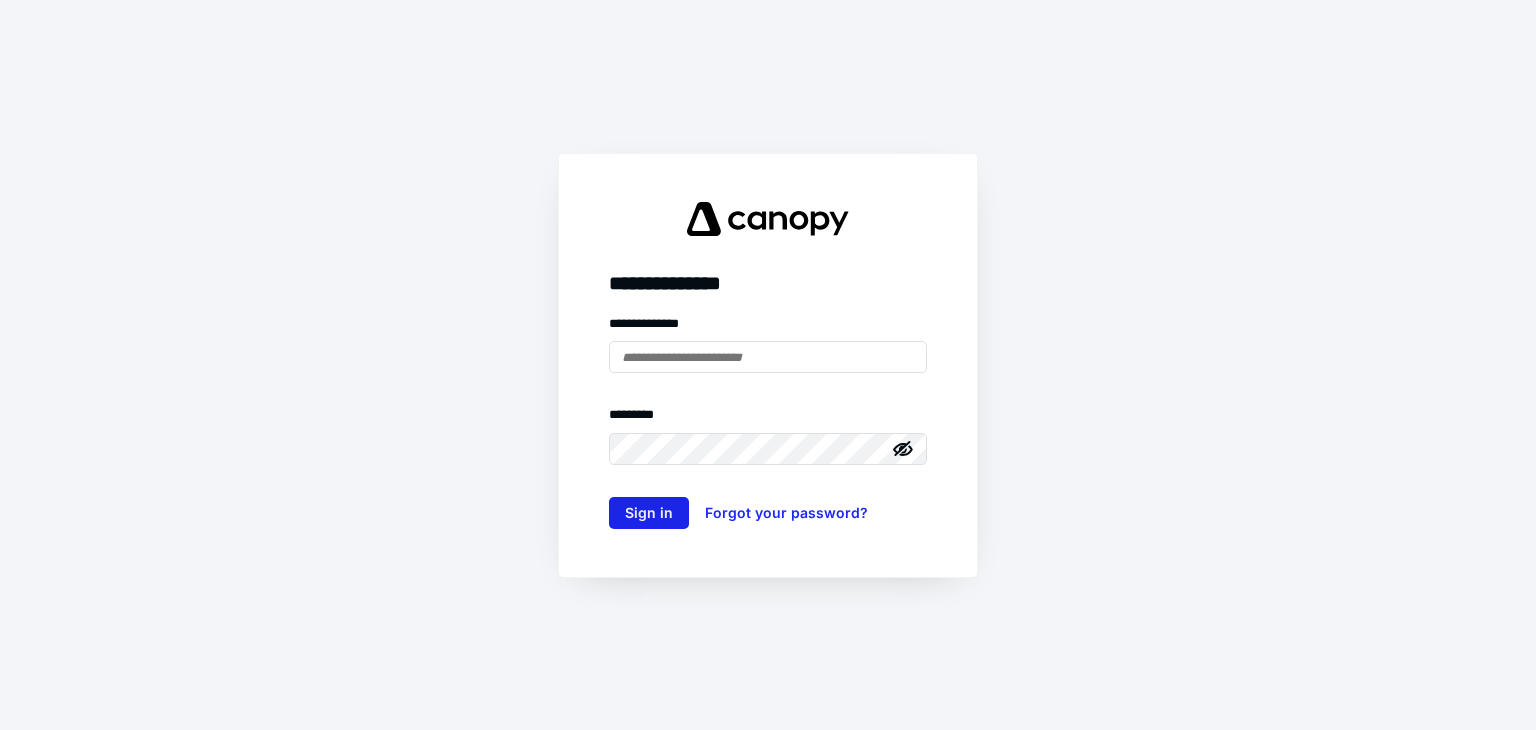type on "**********" 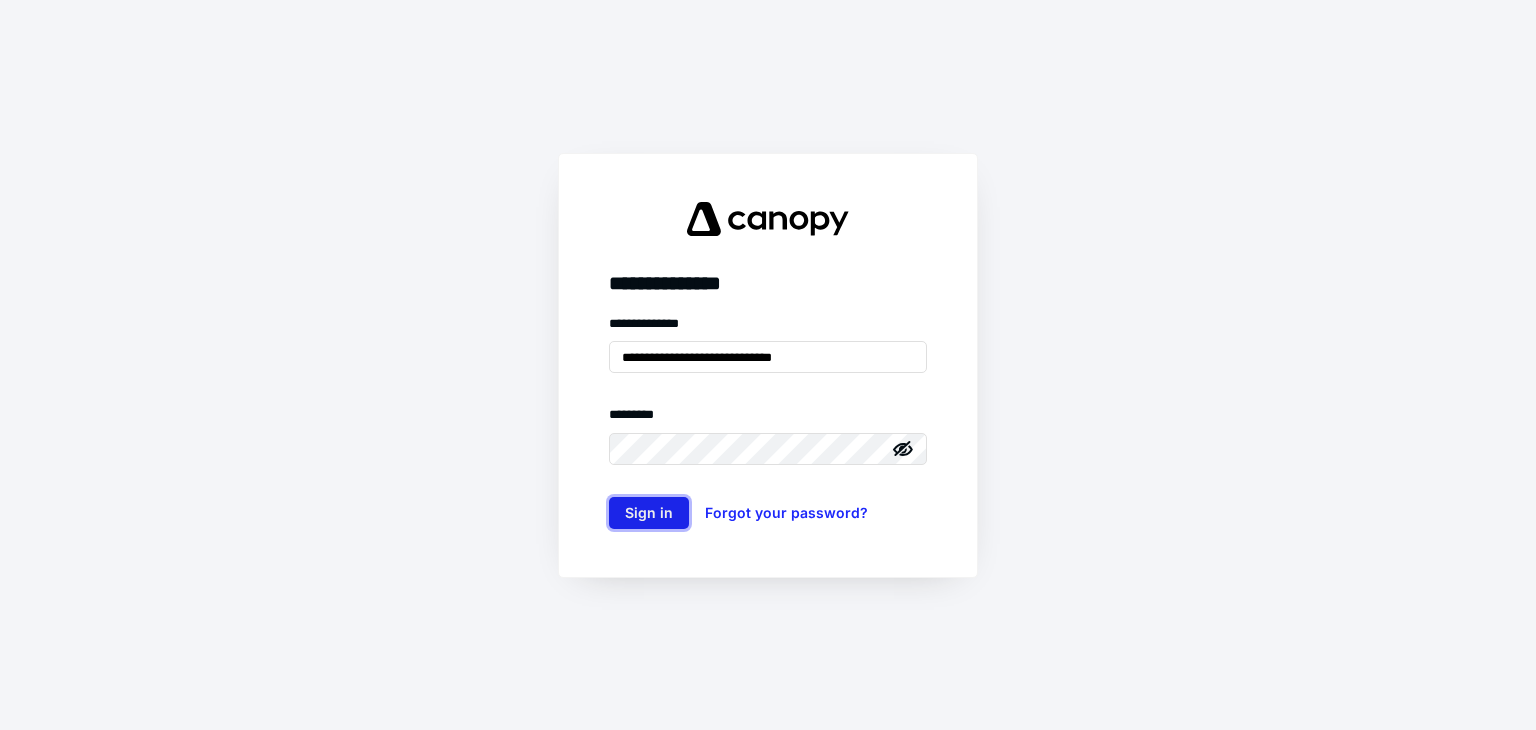 click on "Sign in" at bounding box center [649, 513] 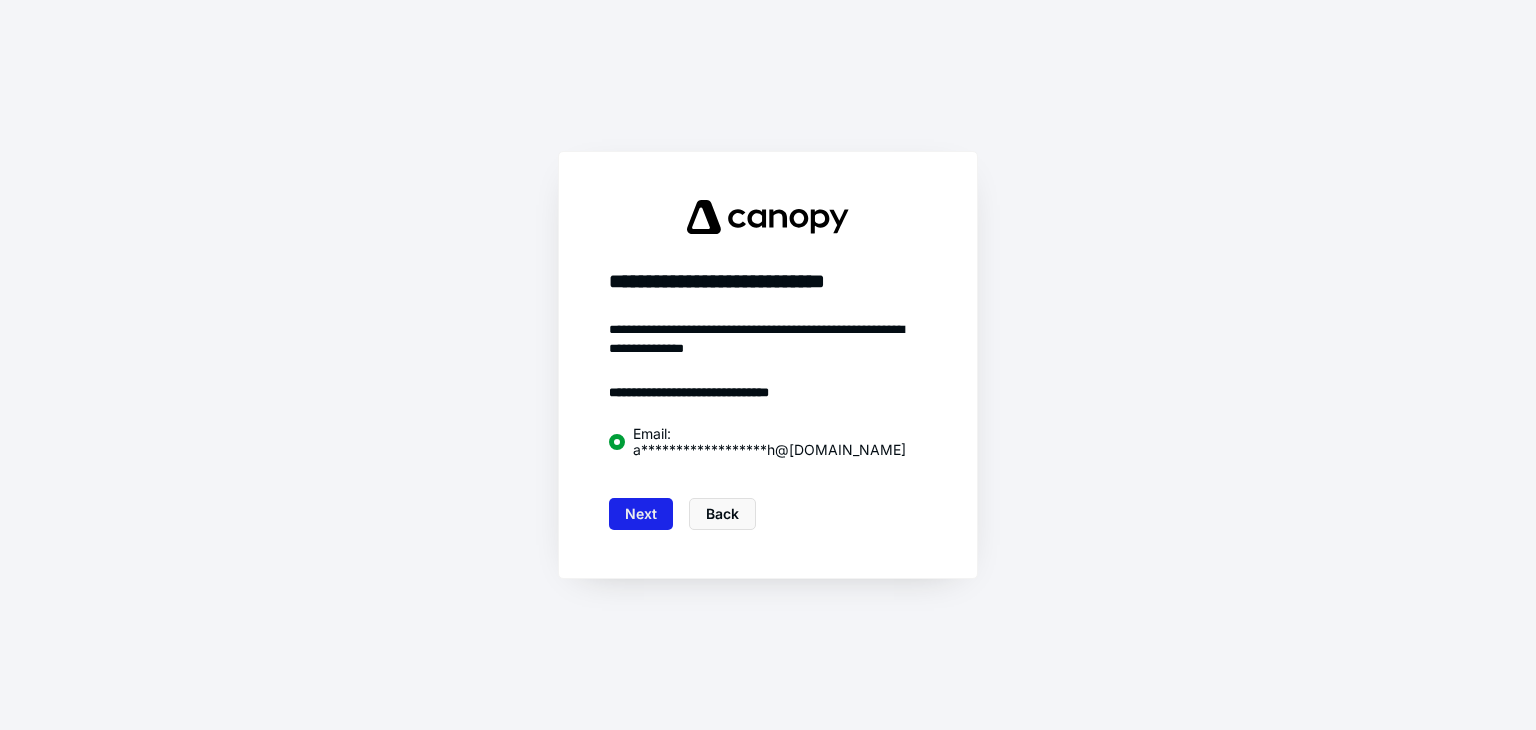 click on "Next" at bounding box center [641, 514] 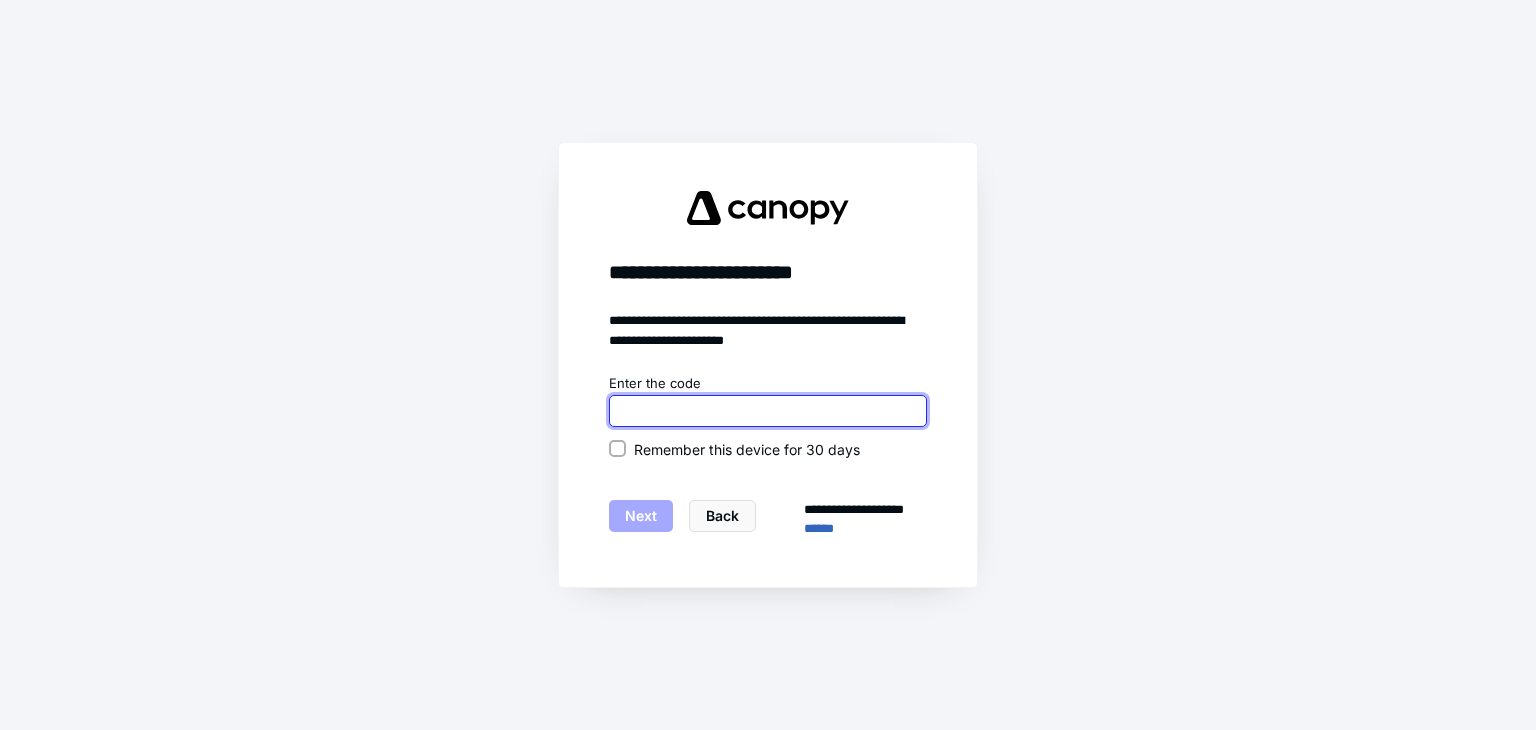 click at bounding box center (768, 411) 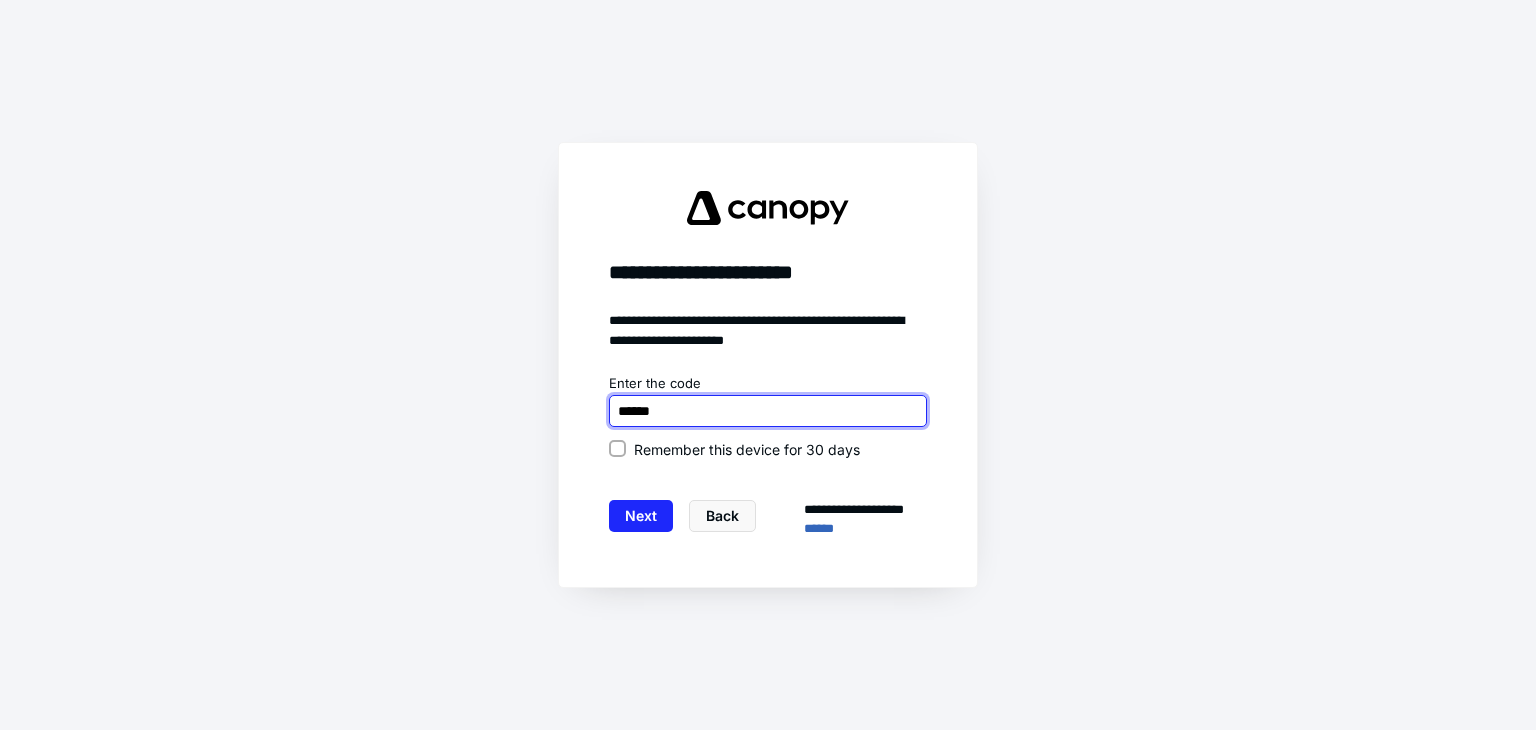 type on "******" 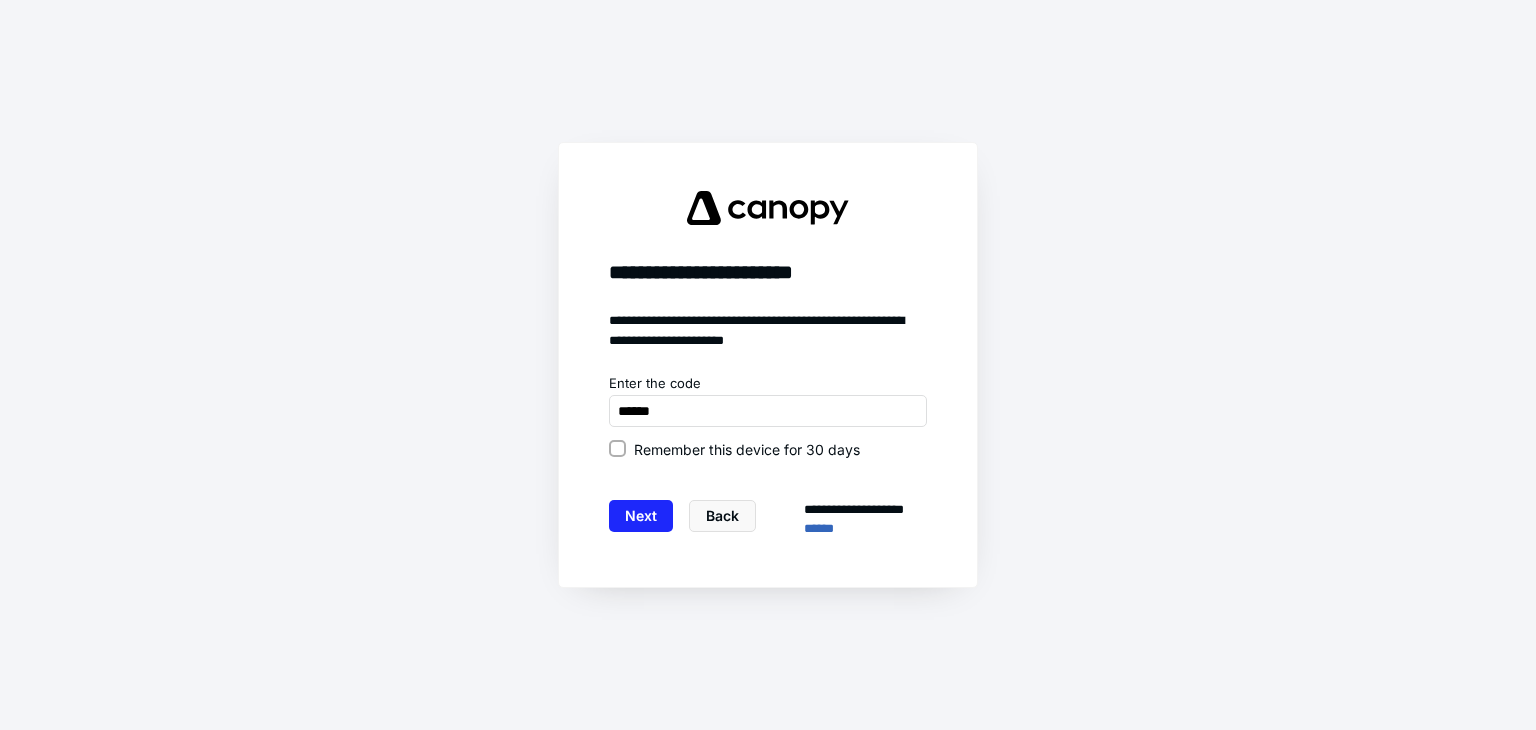 click 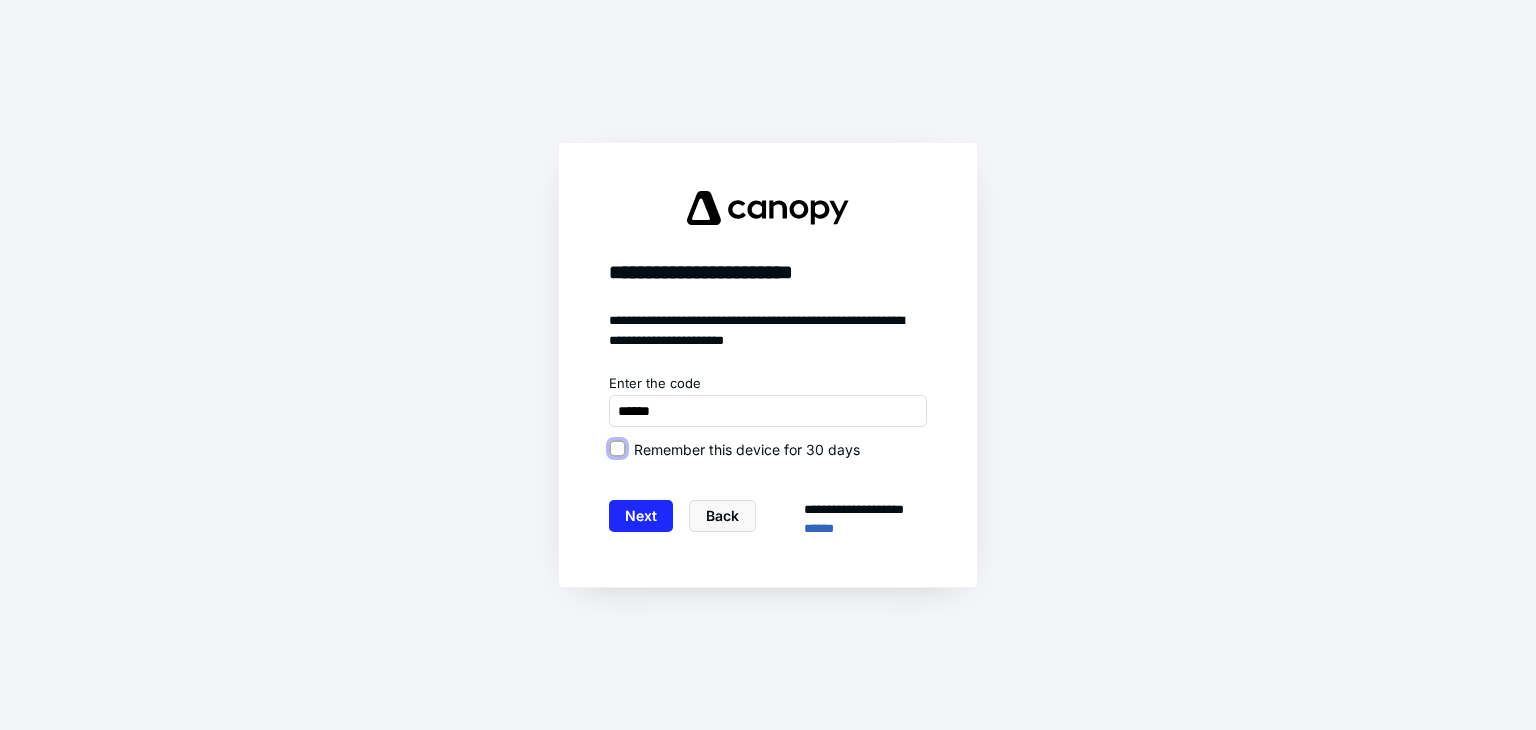 click on "Remember this device for 30 days" at bounding box center (617, 449) 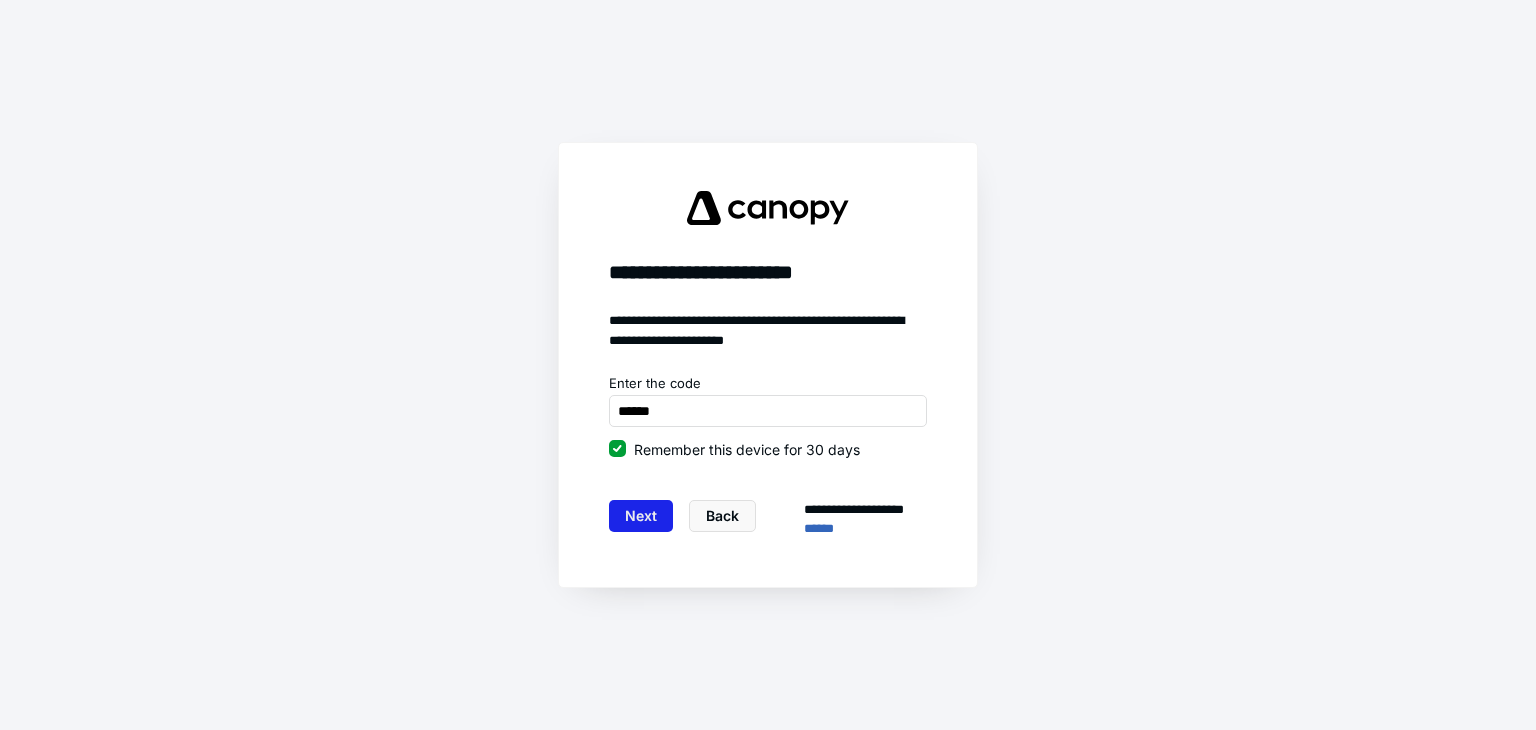 click on "Next" at bounding box center (641, 516) 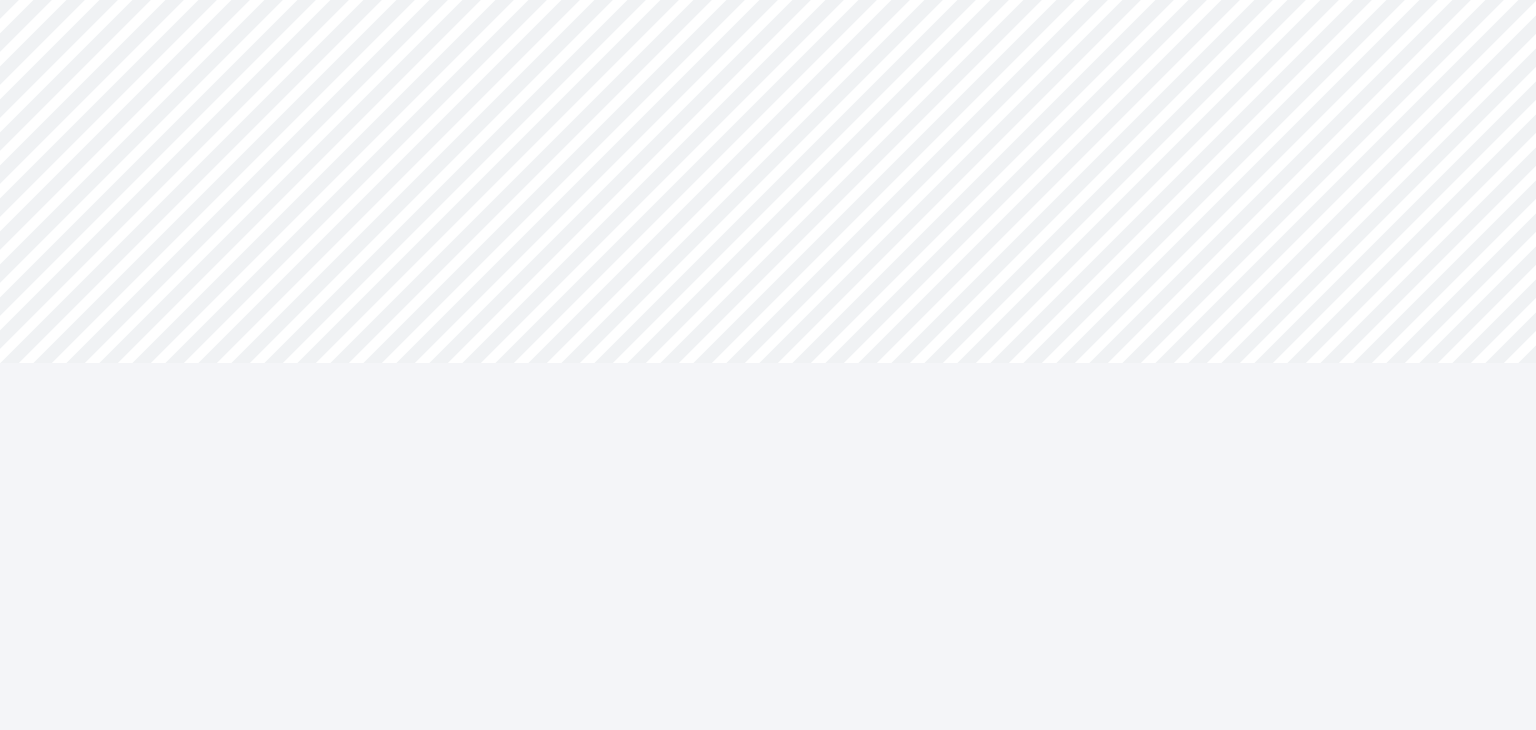 scroll, scrollTop: 0, scrollLeft: 0, axis: both 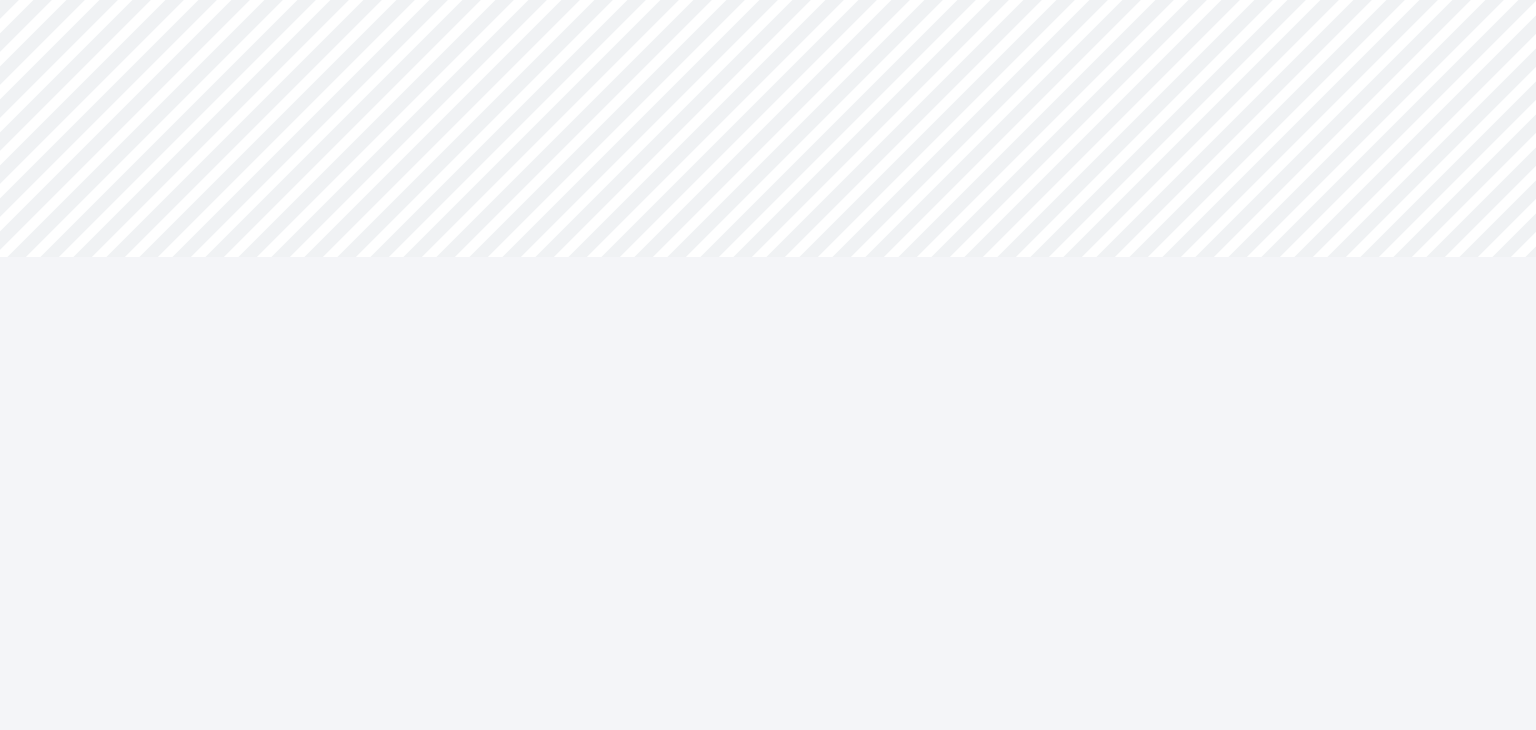 drag, startPoint x: 805, startPoint y: 393, endPoint x: 779, endPoint y: 184, distance: 210.61102 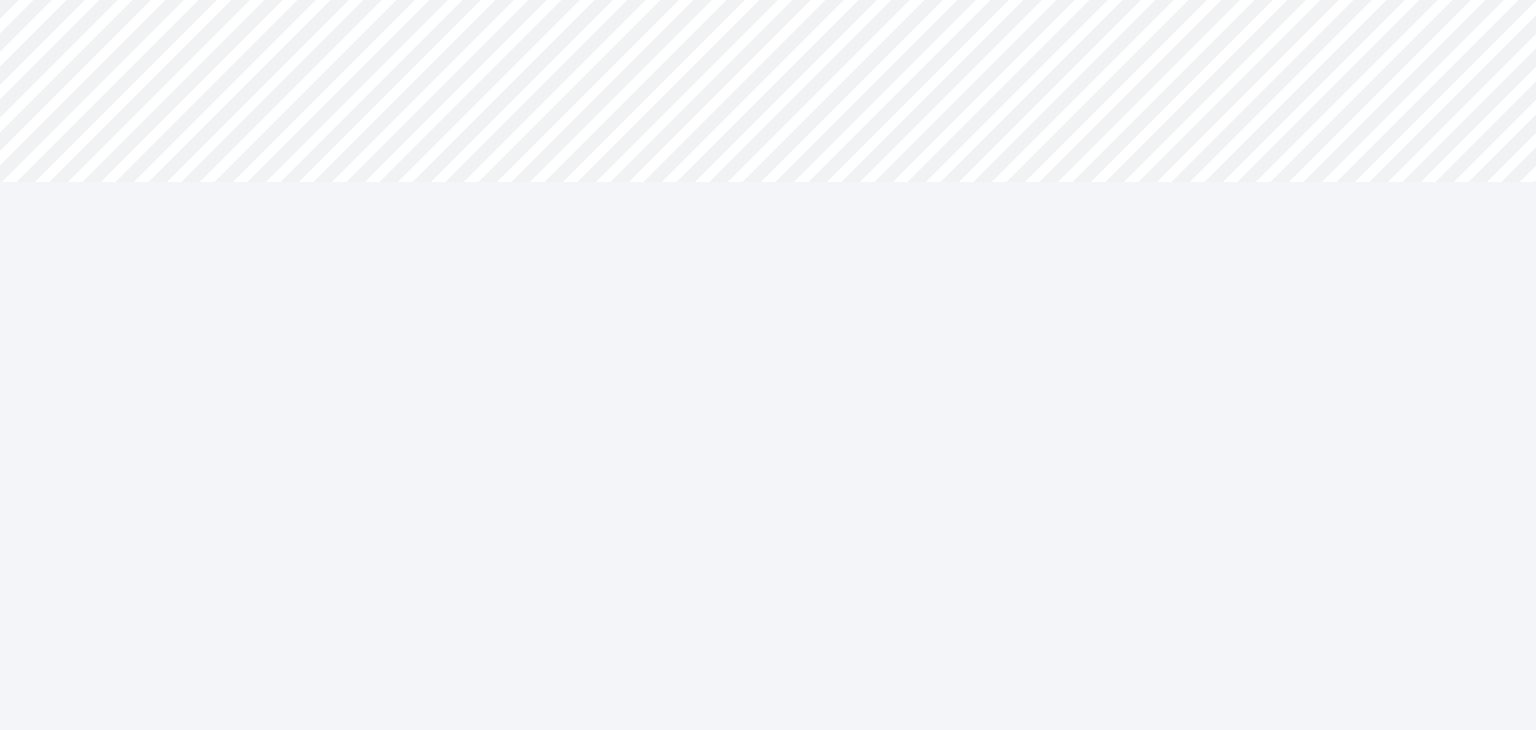 click on "**********" at bounding box center (768, 141) 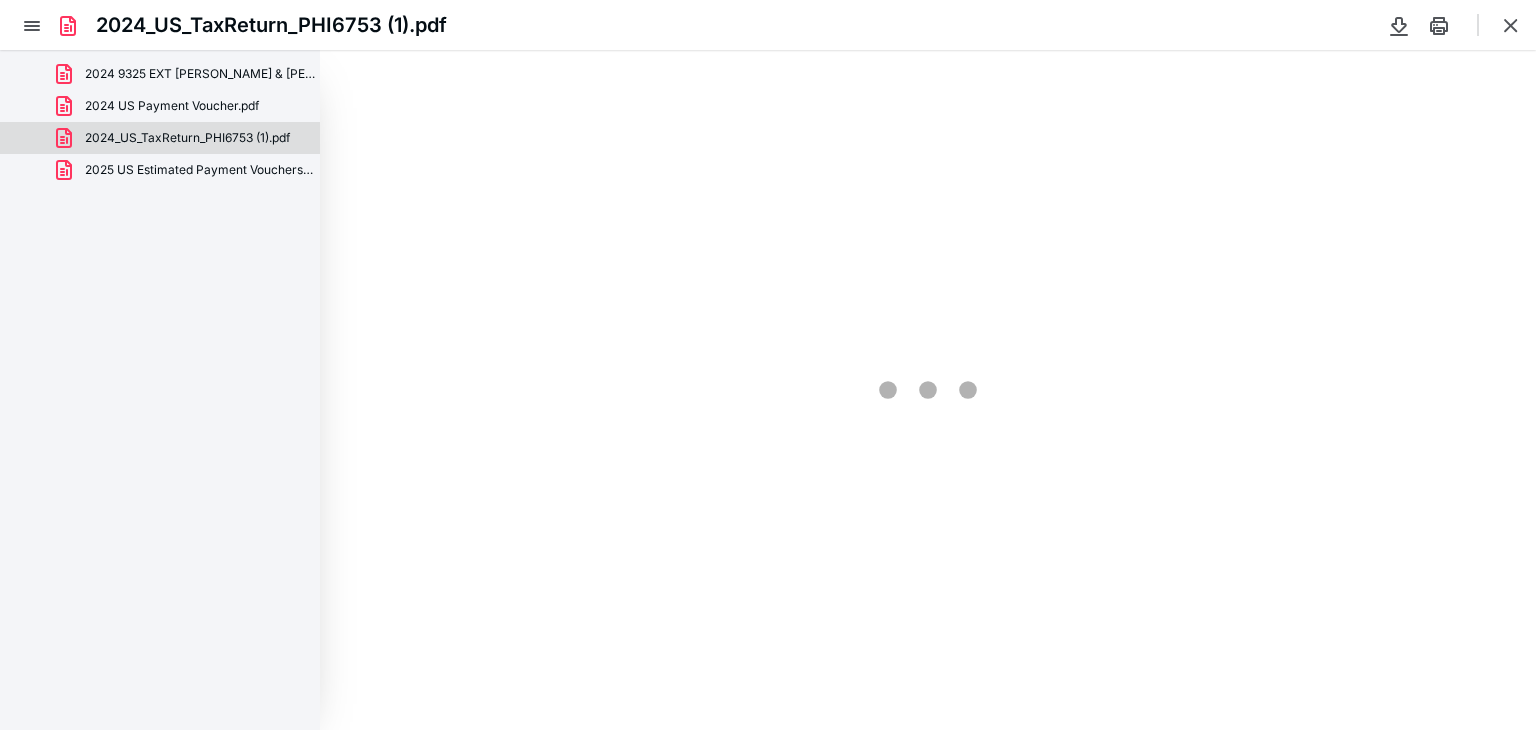 scroll, scrollTop: 0, scrollLeft: 0, axis: both 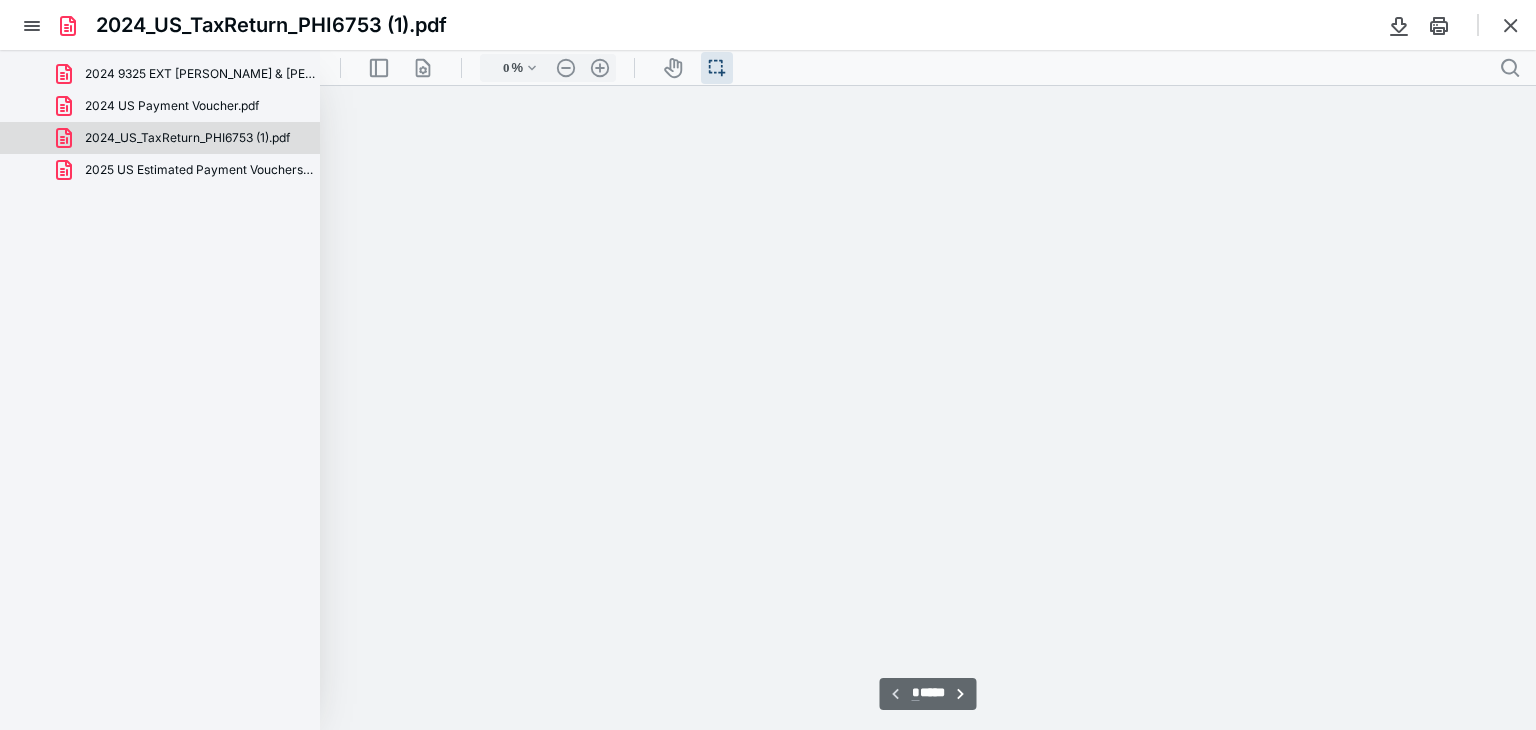 type on "78" 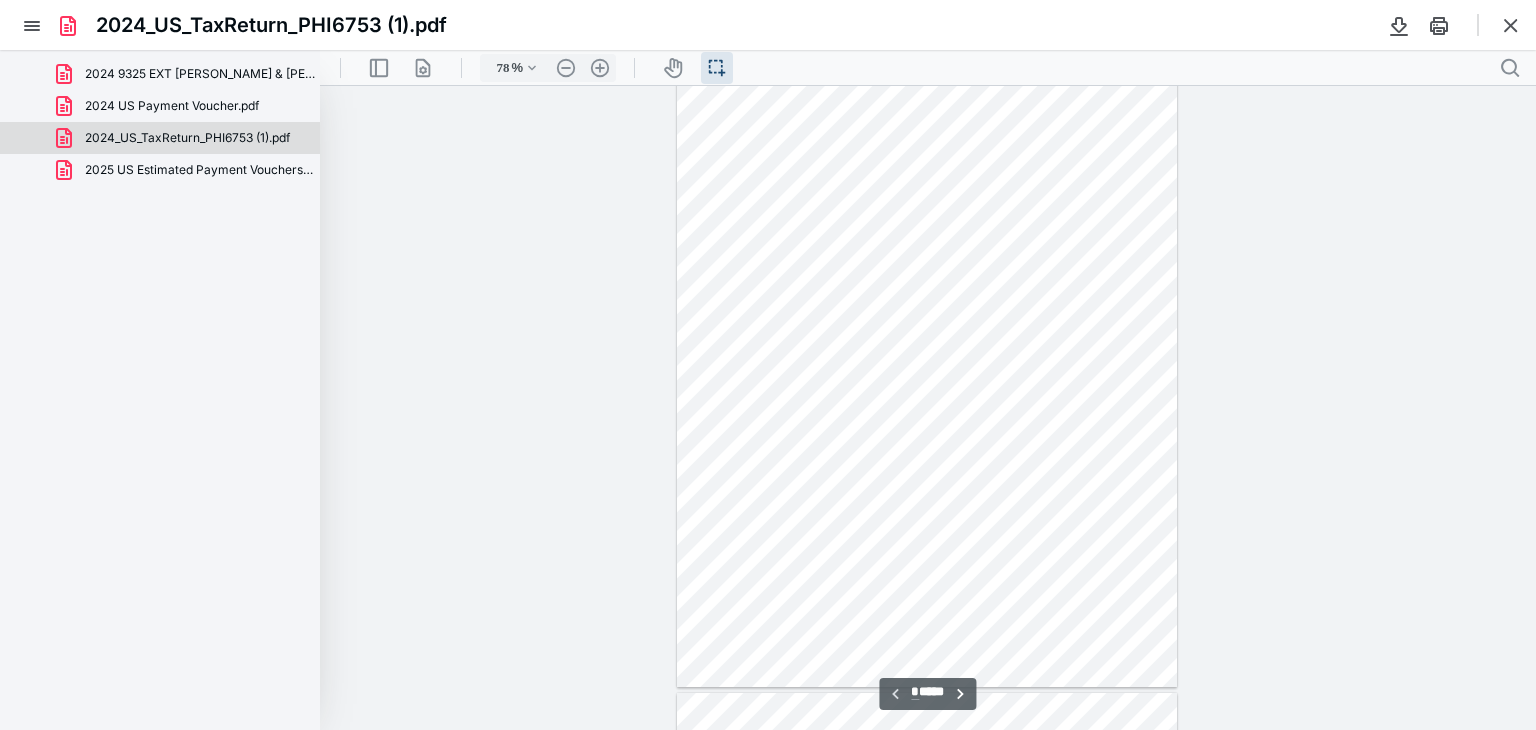 scroll, scrollTop: 139, scrollLeft: 0, axis: vertical 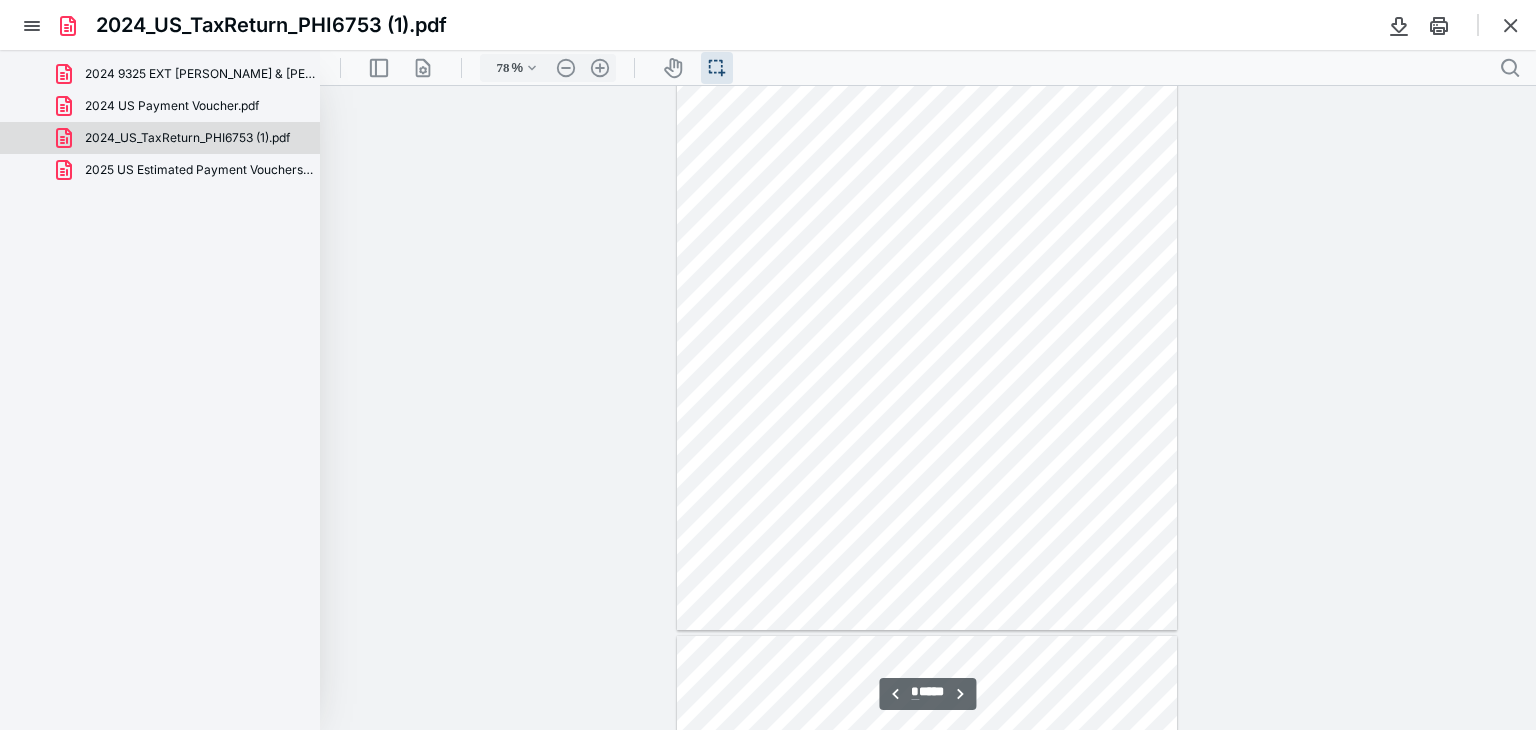 type on "*" 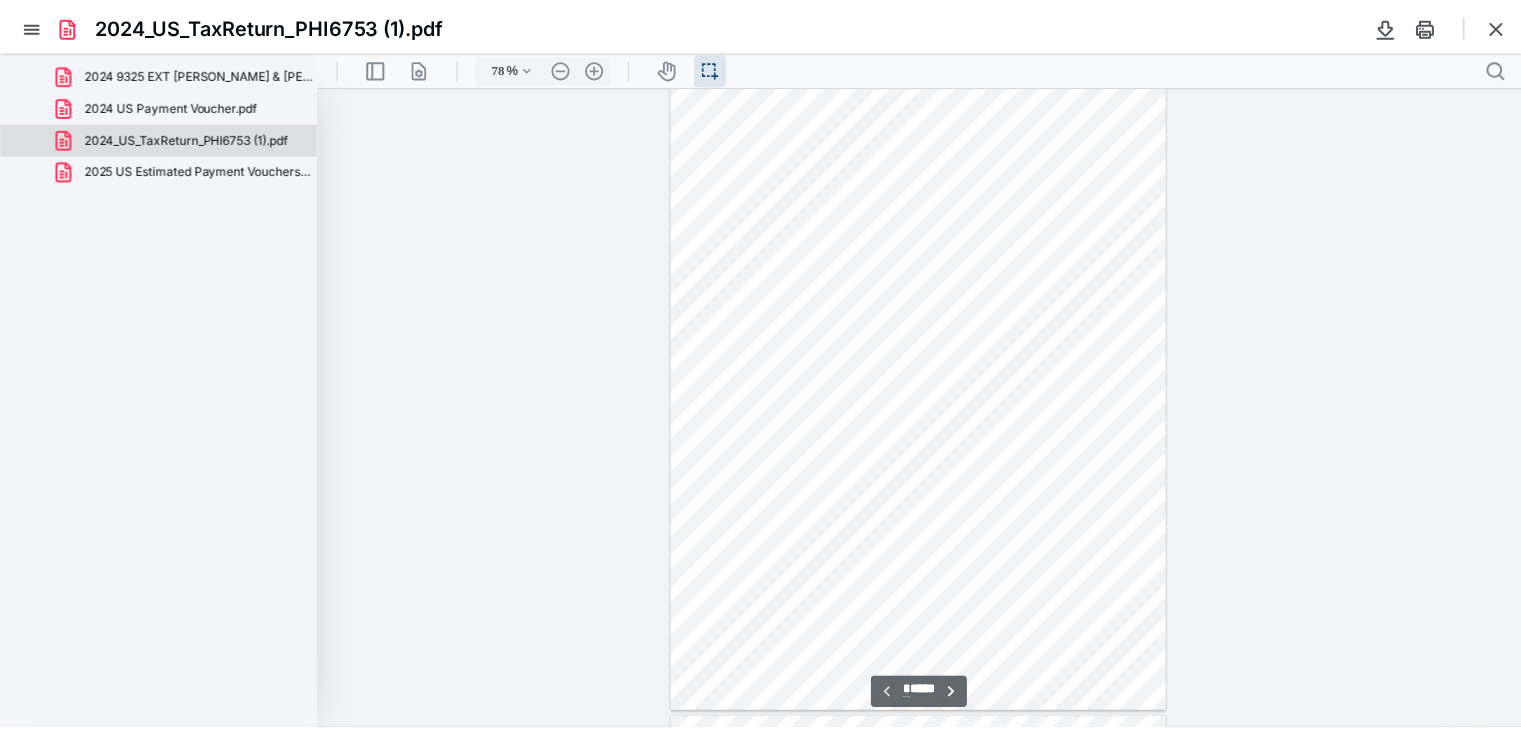 scroll, scrollTop: 0, scrollLeft: 0, axis: both 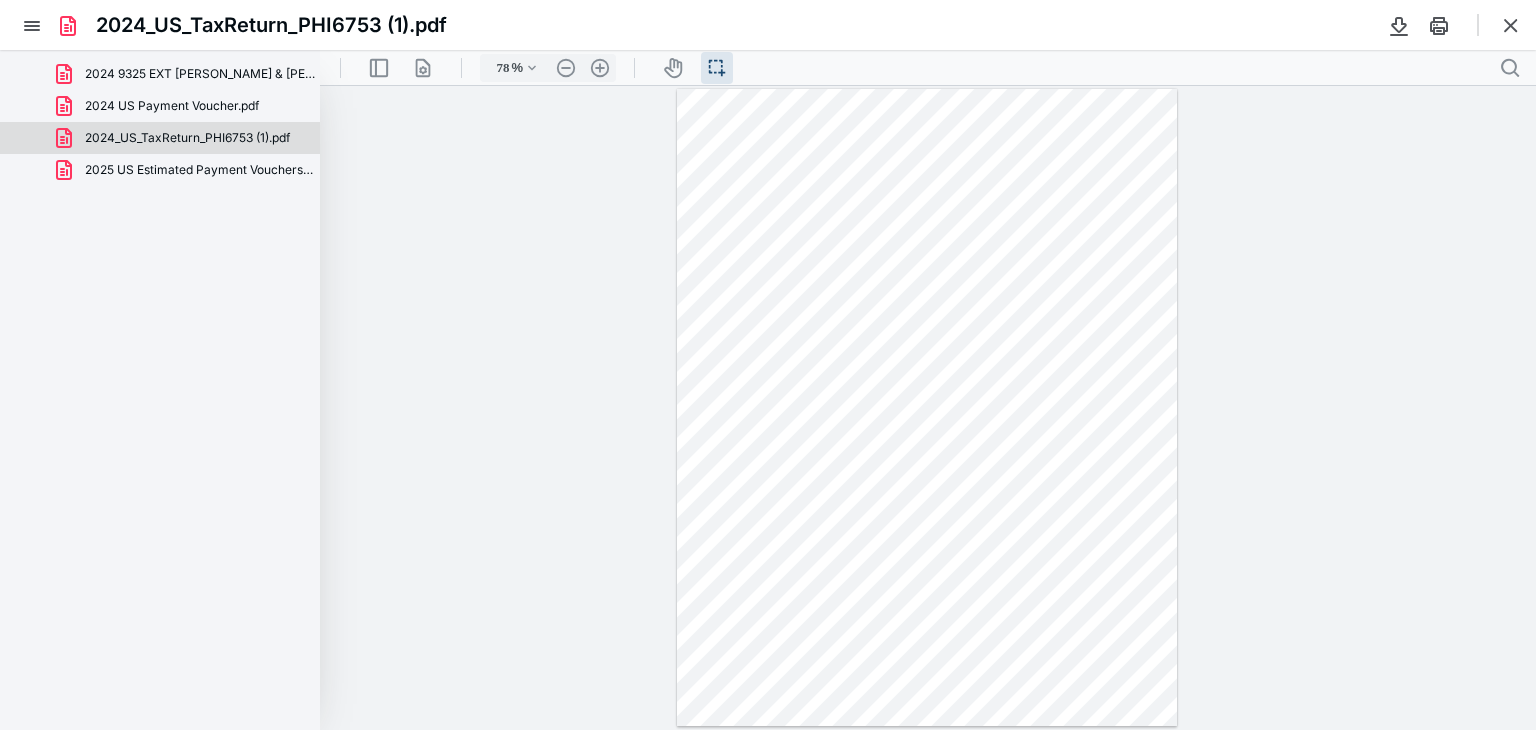 click on "**********" at bounding box center [928, 408] 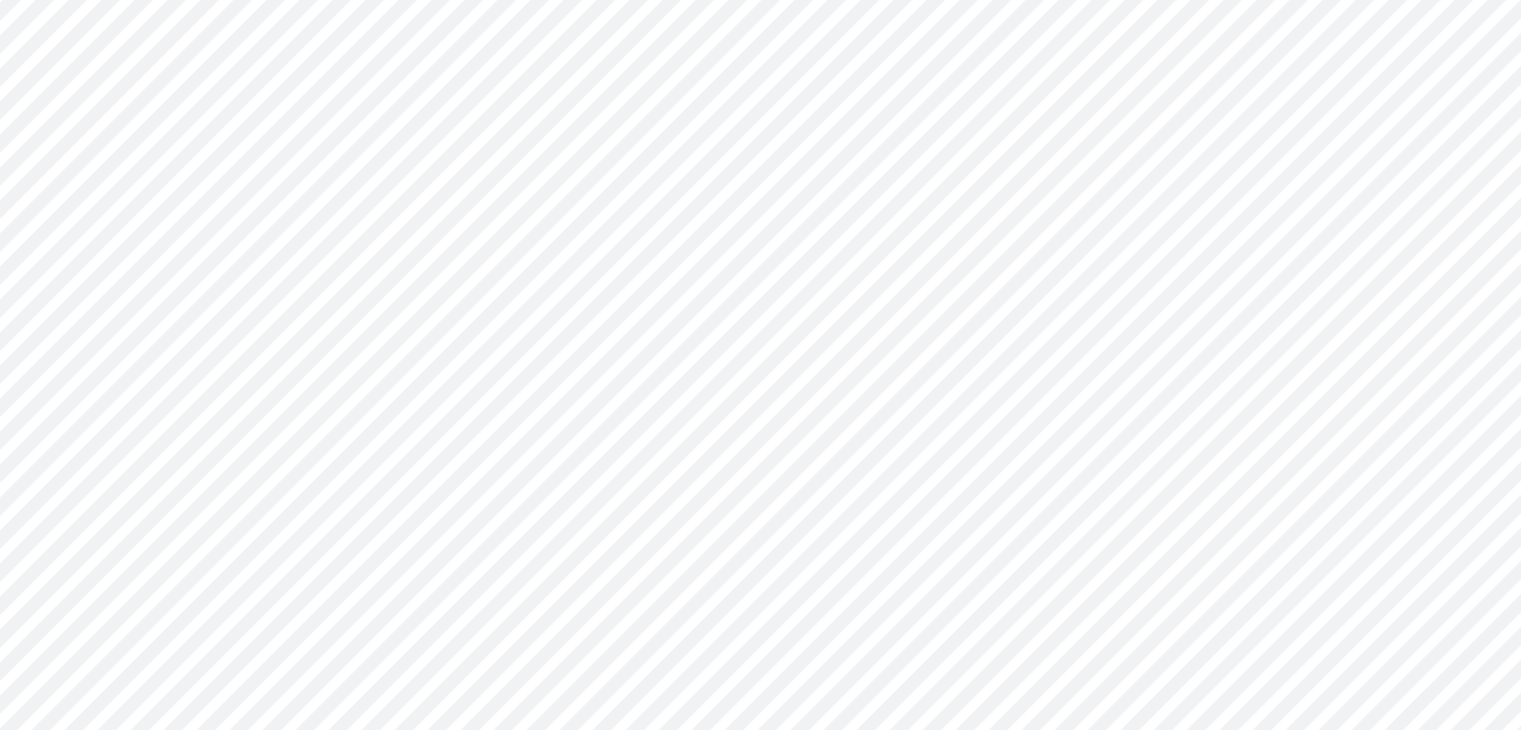 scroll, scrollTop: 412, scrollLeft: 0, axis: vertical 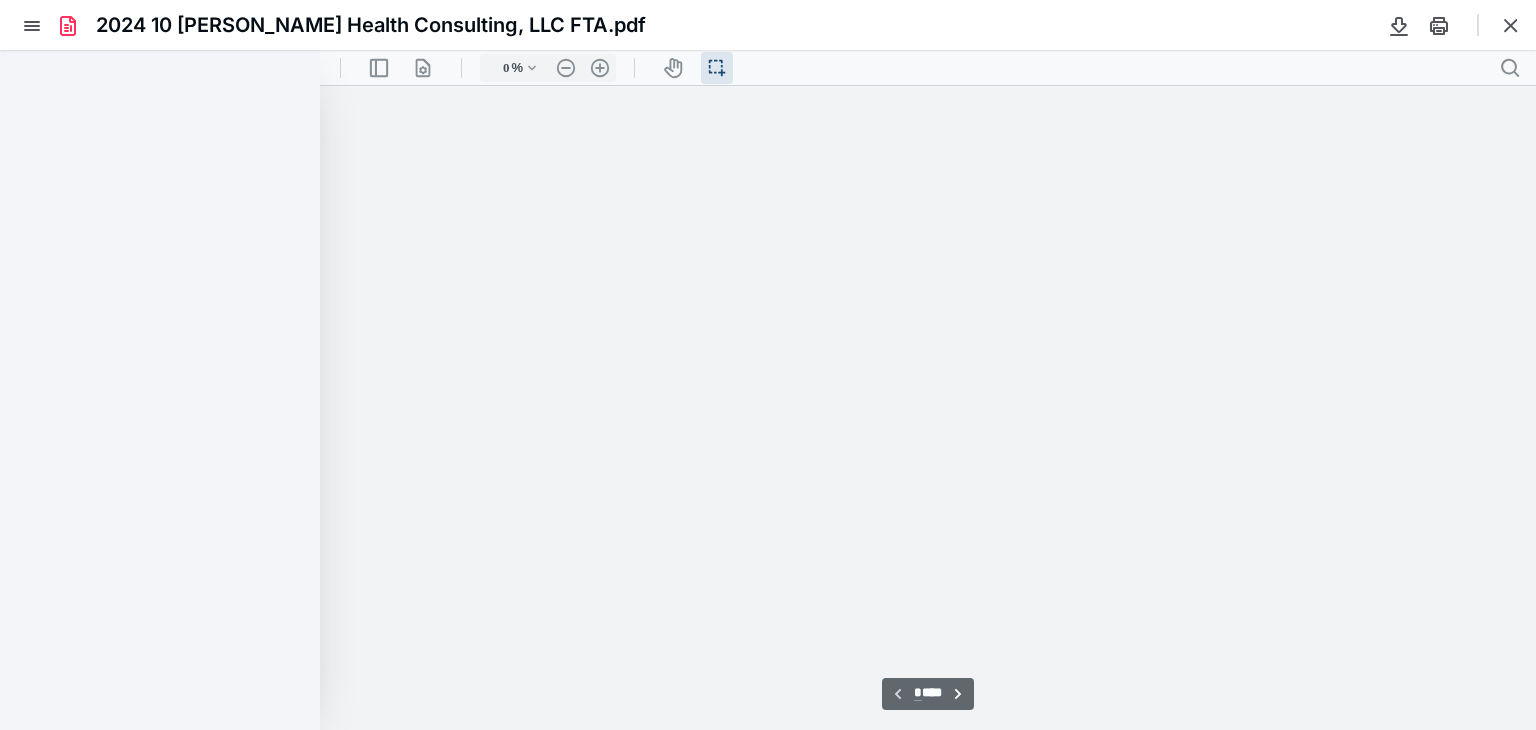 type on "104" 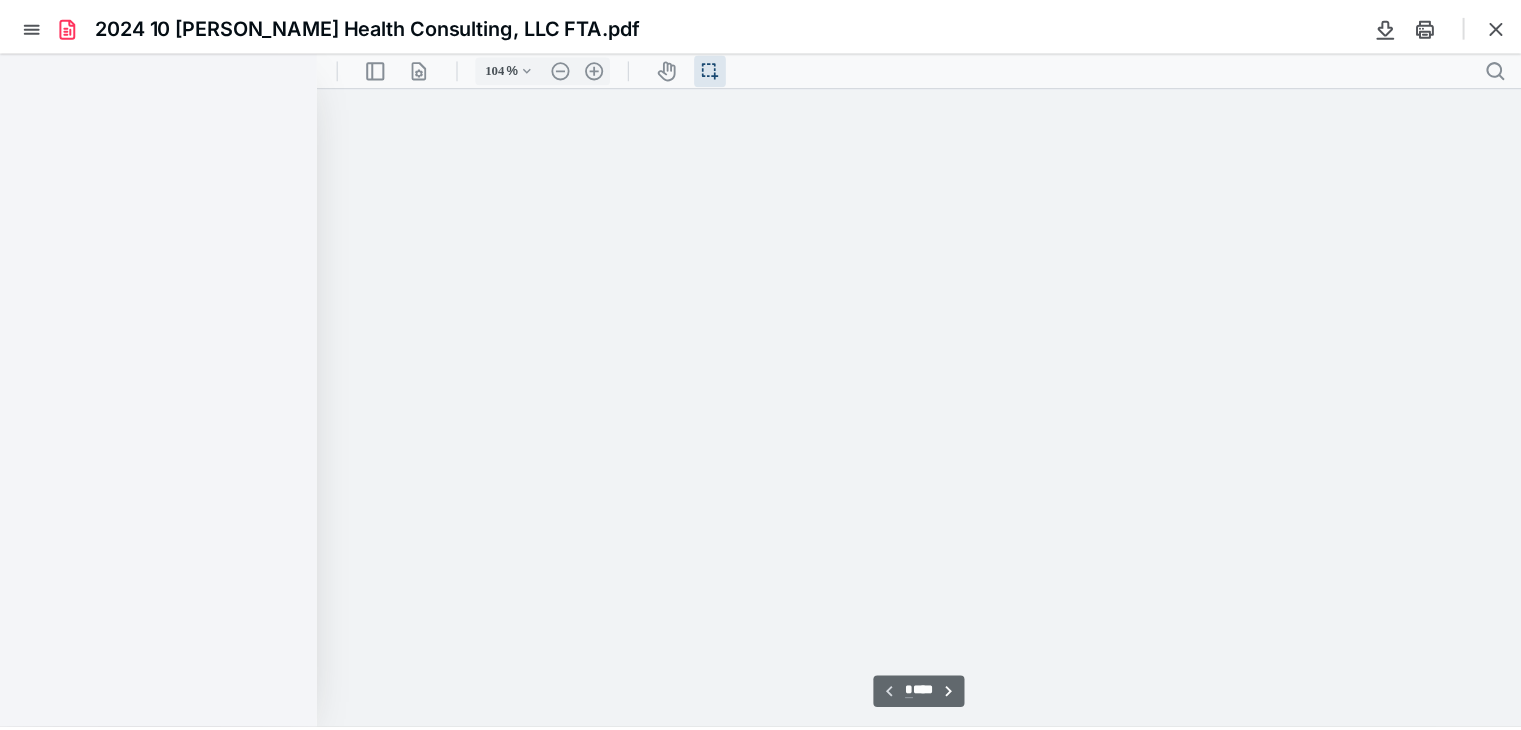 scroll, scrollTop: 40, scrollLeft: 0, axis: vertical 